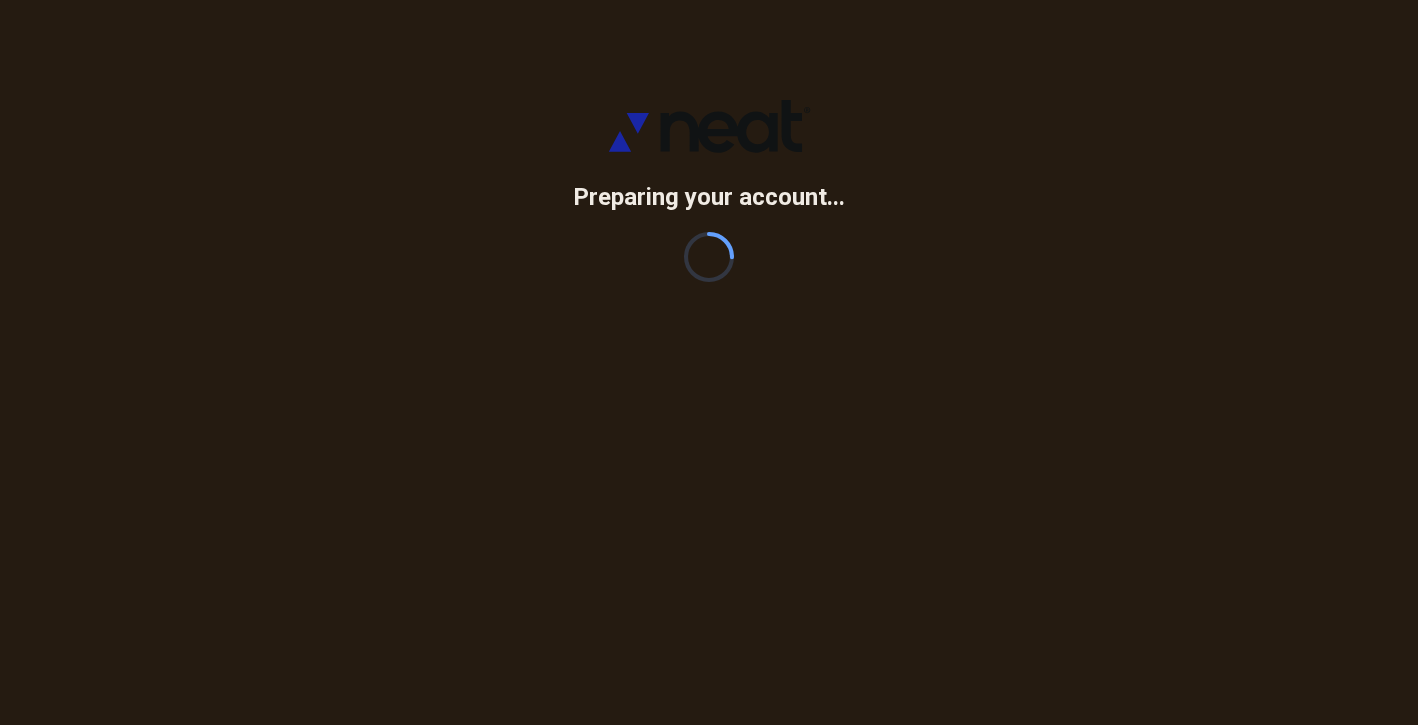 scroll, scrollTop: 0, scrollLeft: 0, axis: both 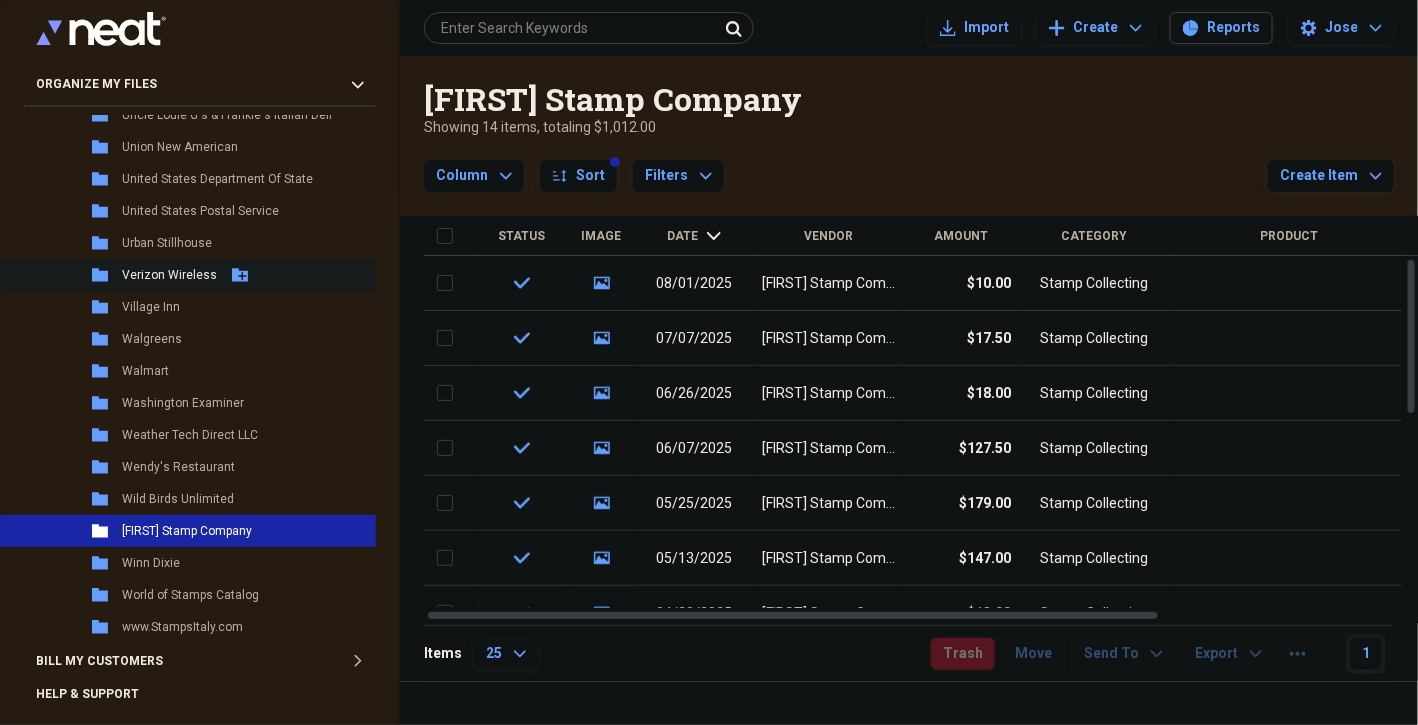 click on "Verizon Wireless" at bounding box center (169, 275) 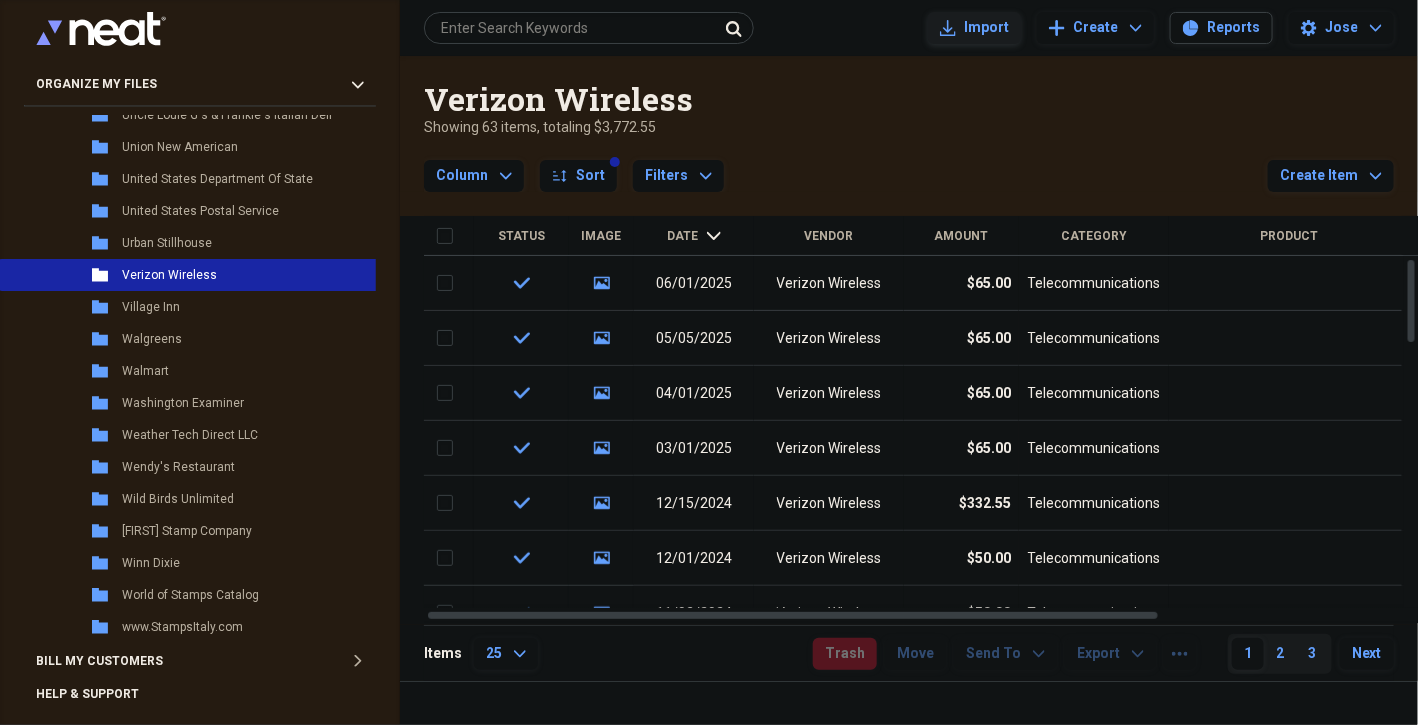 click on "Import" at bounding box center [986, 28] 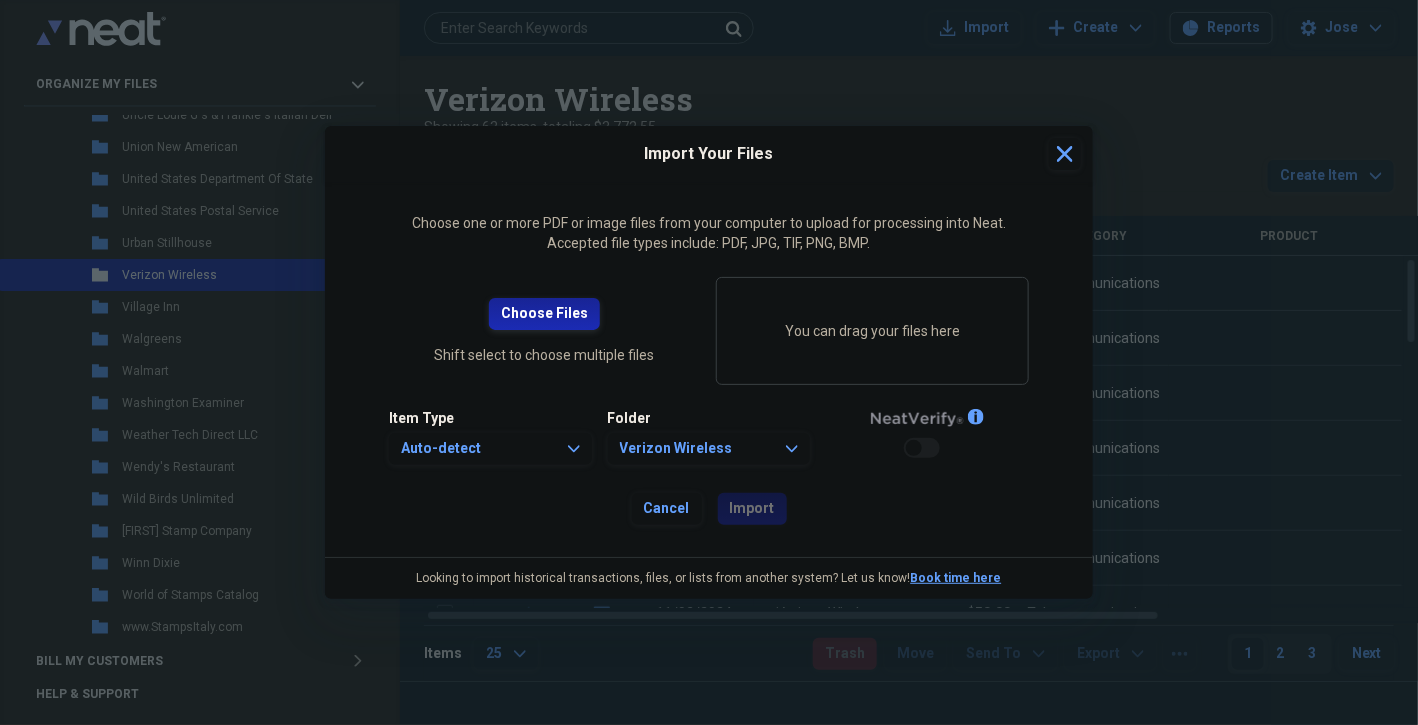 click on "Choose Files" at bounding box center [544, 314] 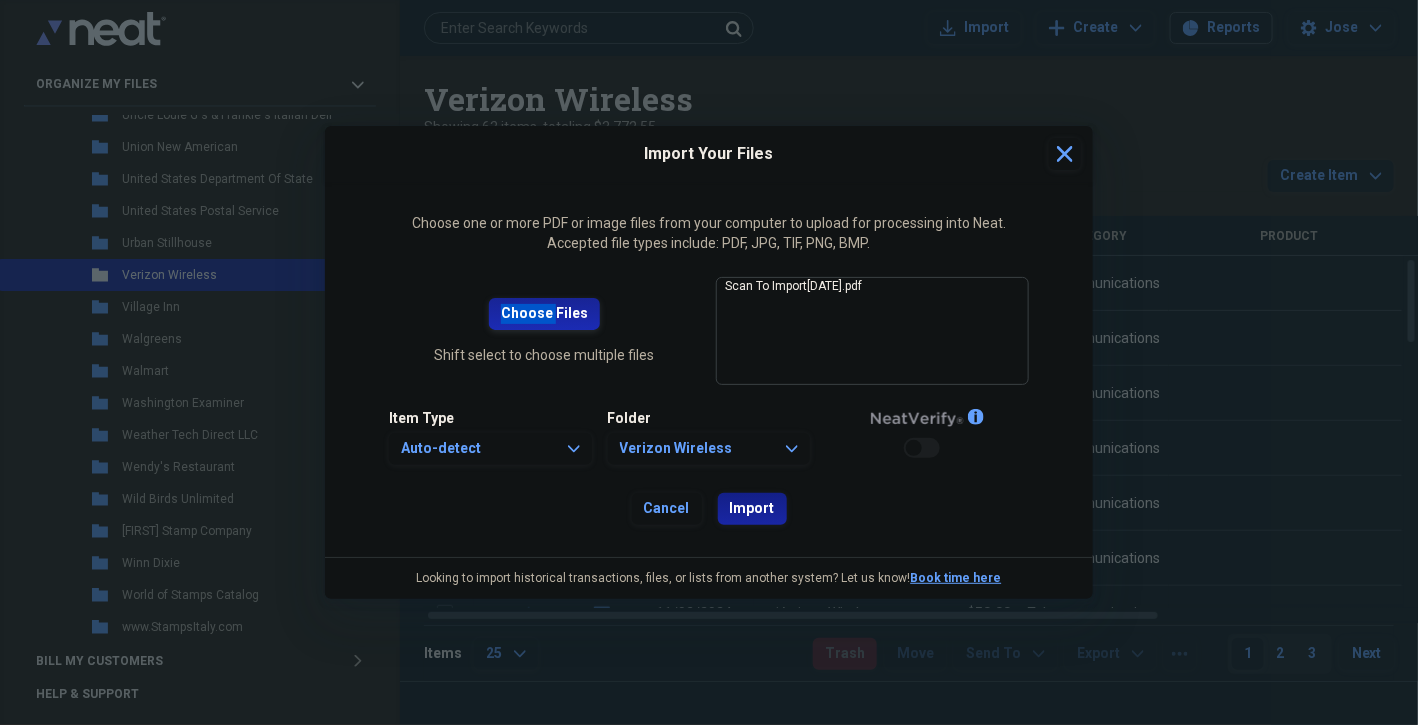 click at bounding box center [709, 362] 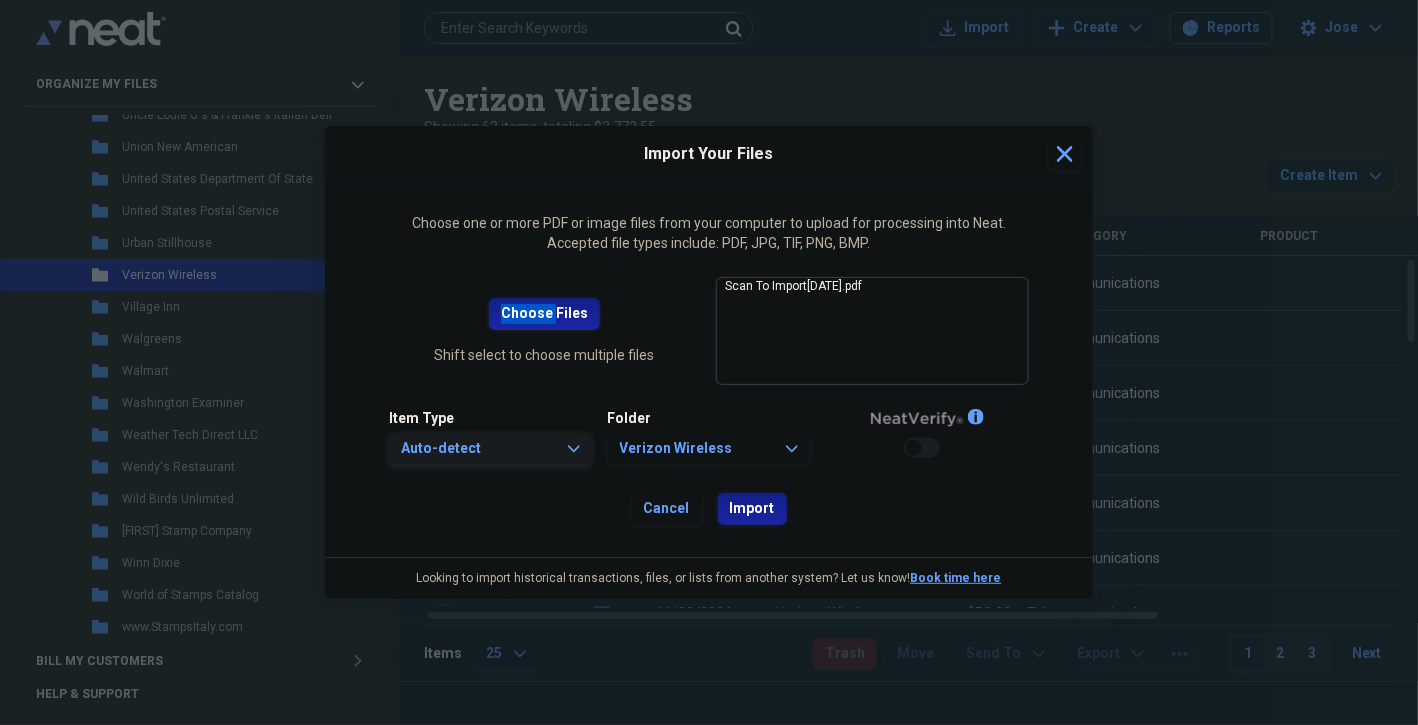 click on "Expand" 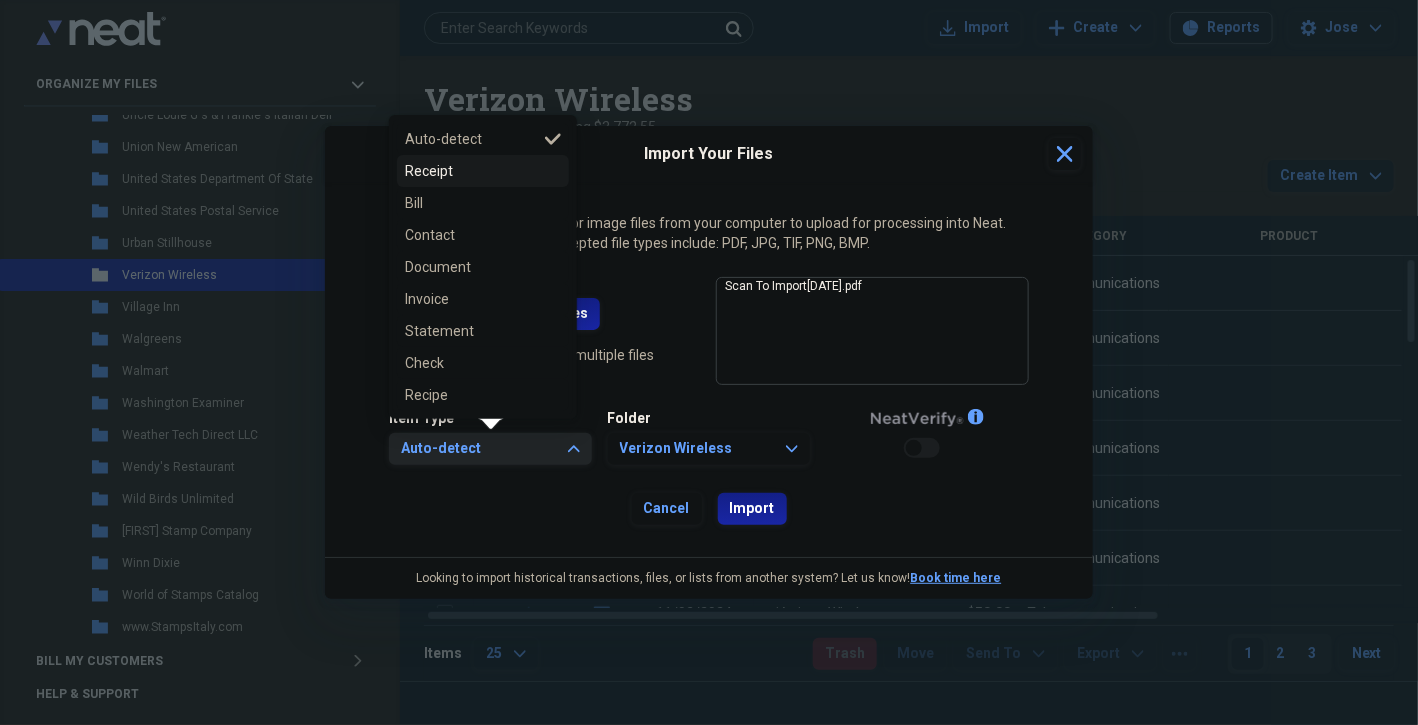 click on "Receipt" at bounding box center (471, 171) 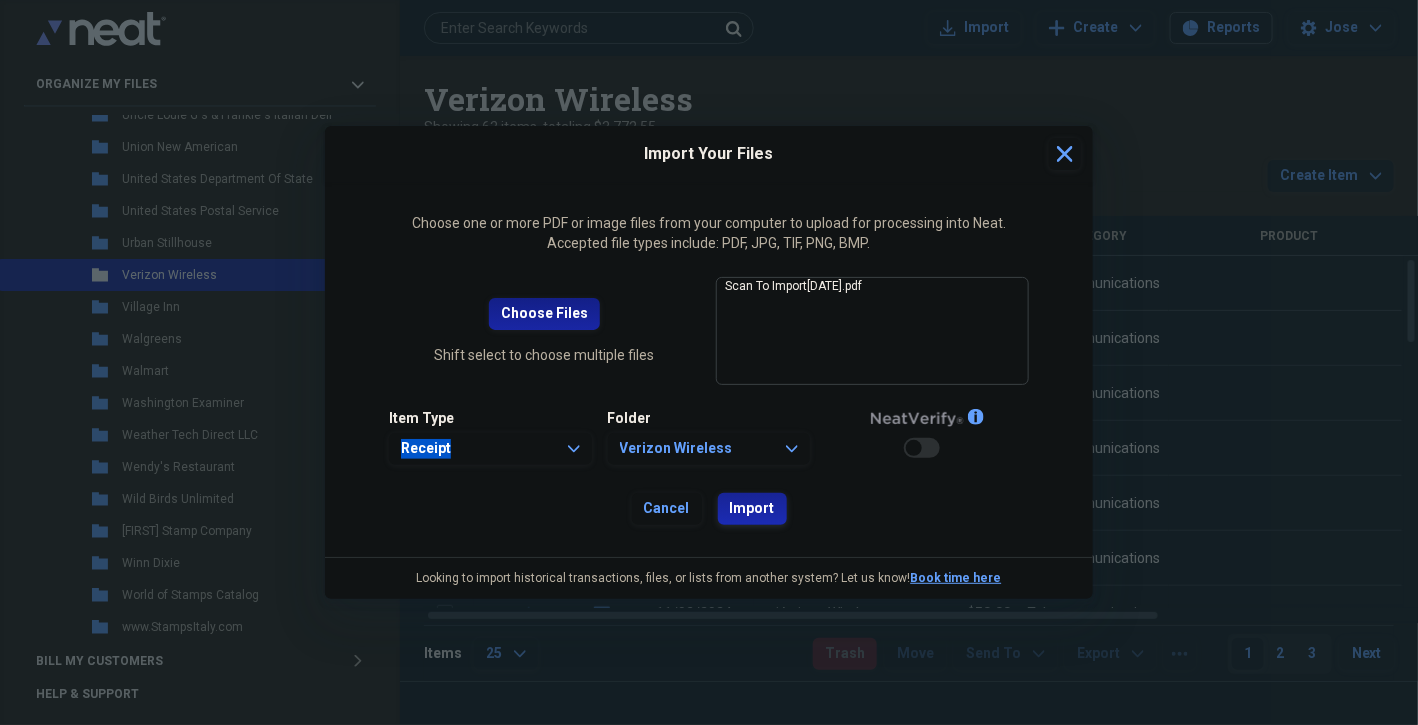click on "Import" at bounding box center (752, 509) 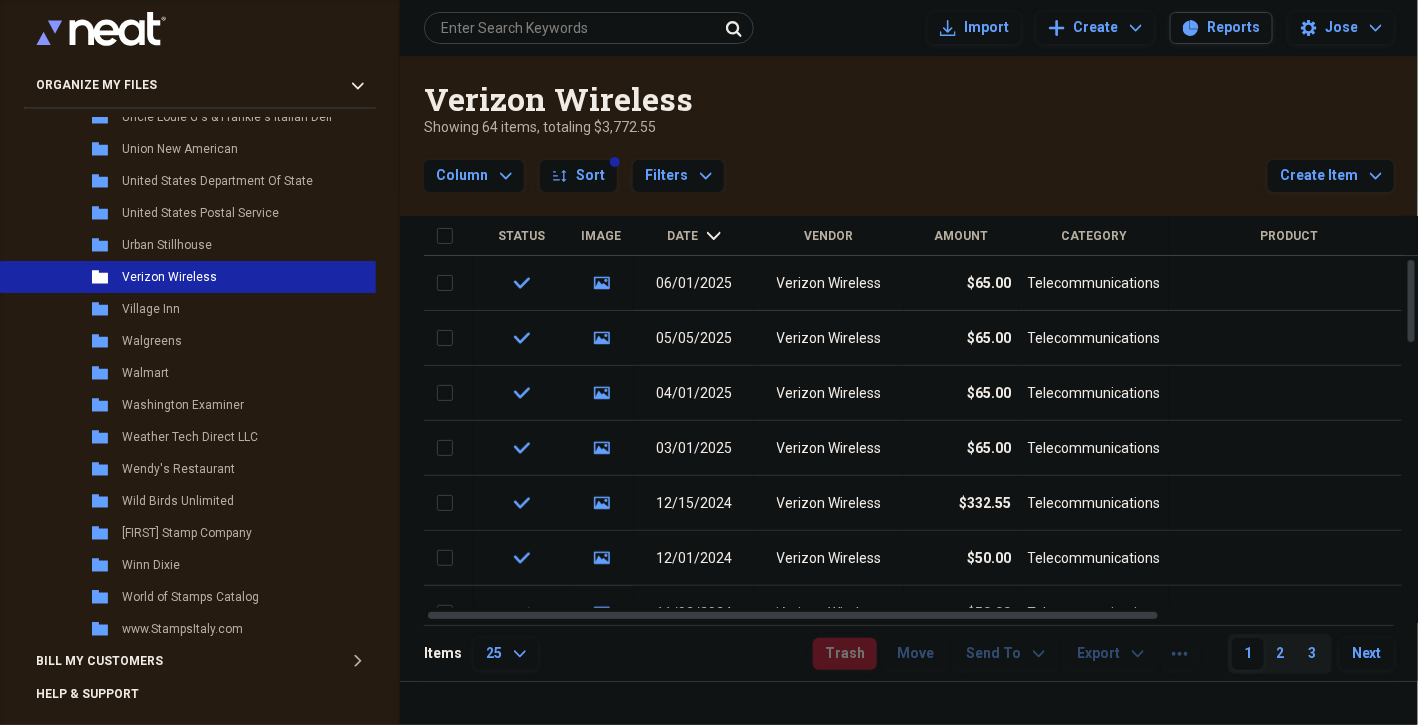 click on "Date" at bounding box center (683, 236) 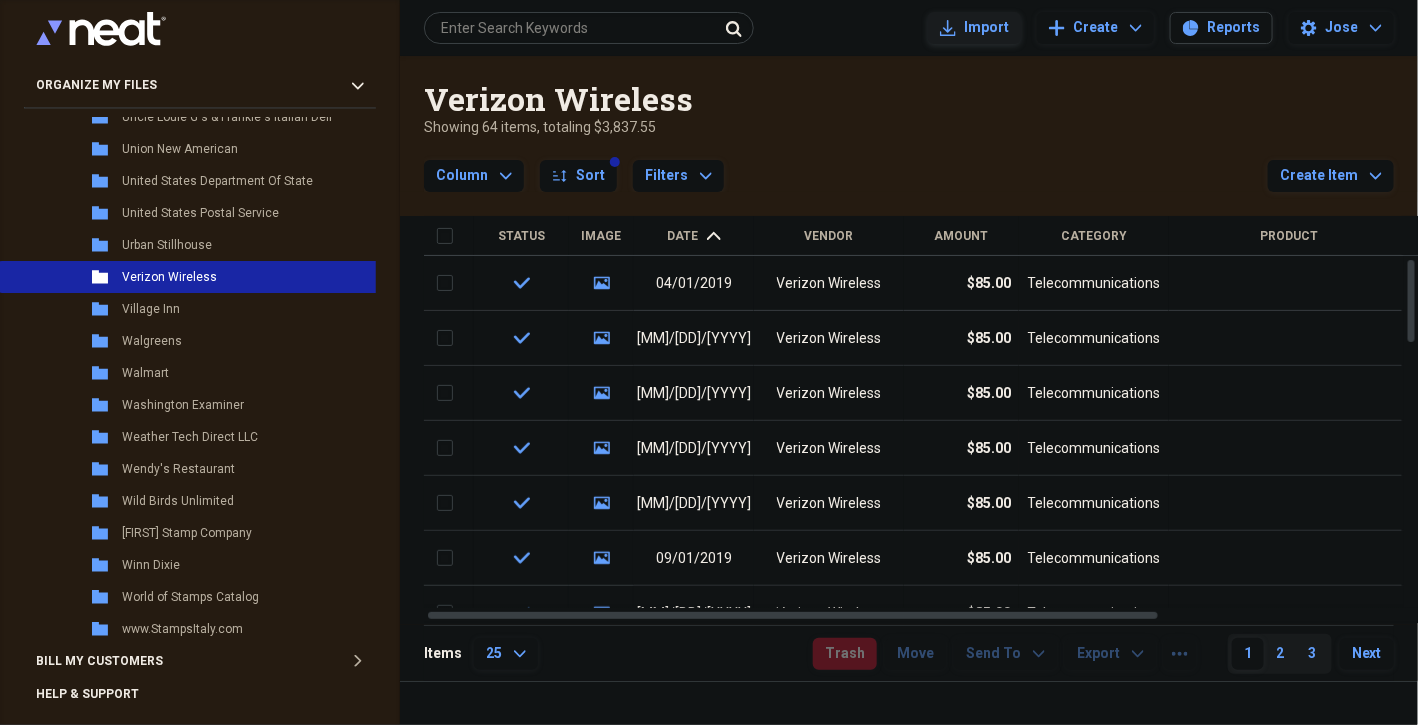 click on "Import" at bounding box center (986, 28) 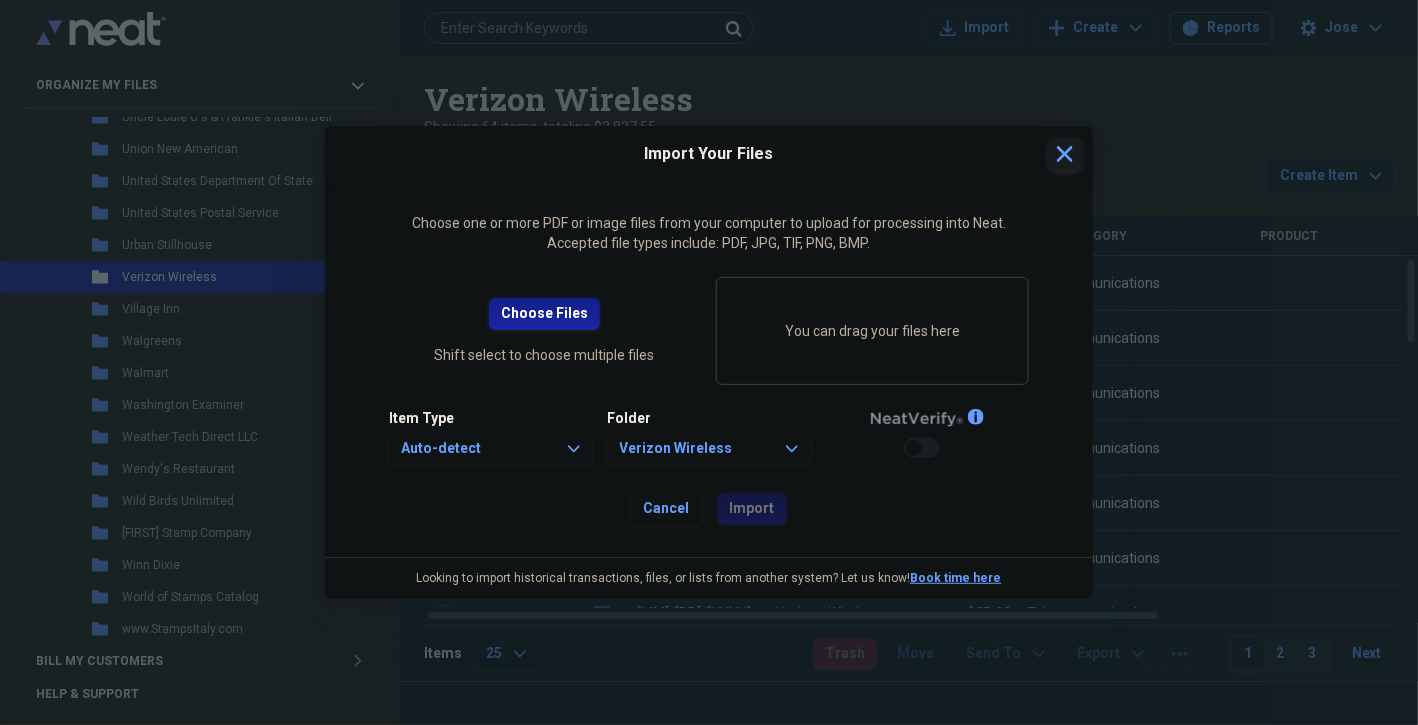 click on "Close" 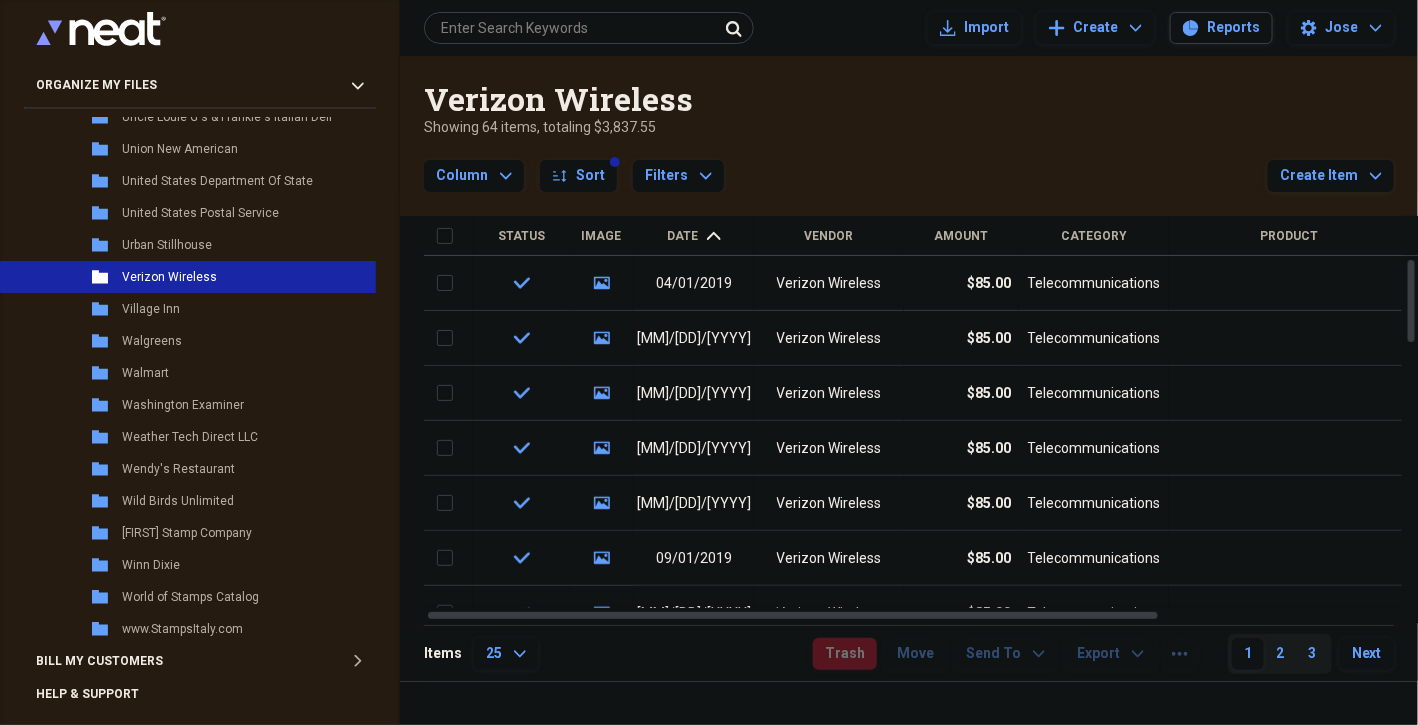 click on "Date chevron-up" at bounding box center (694, 236) 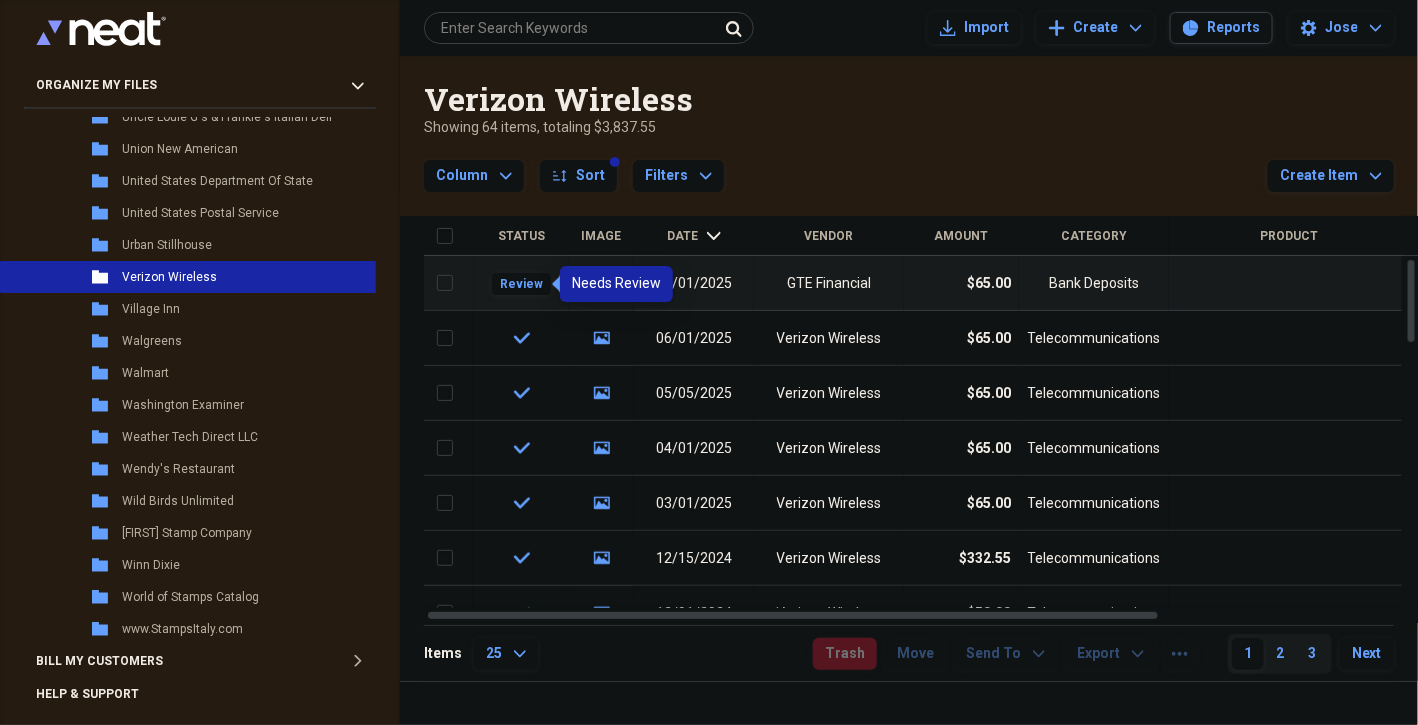 click on "Review" at bounding box center [521, 283] 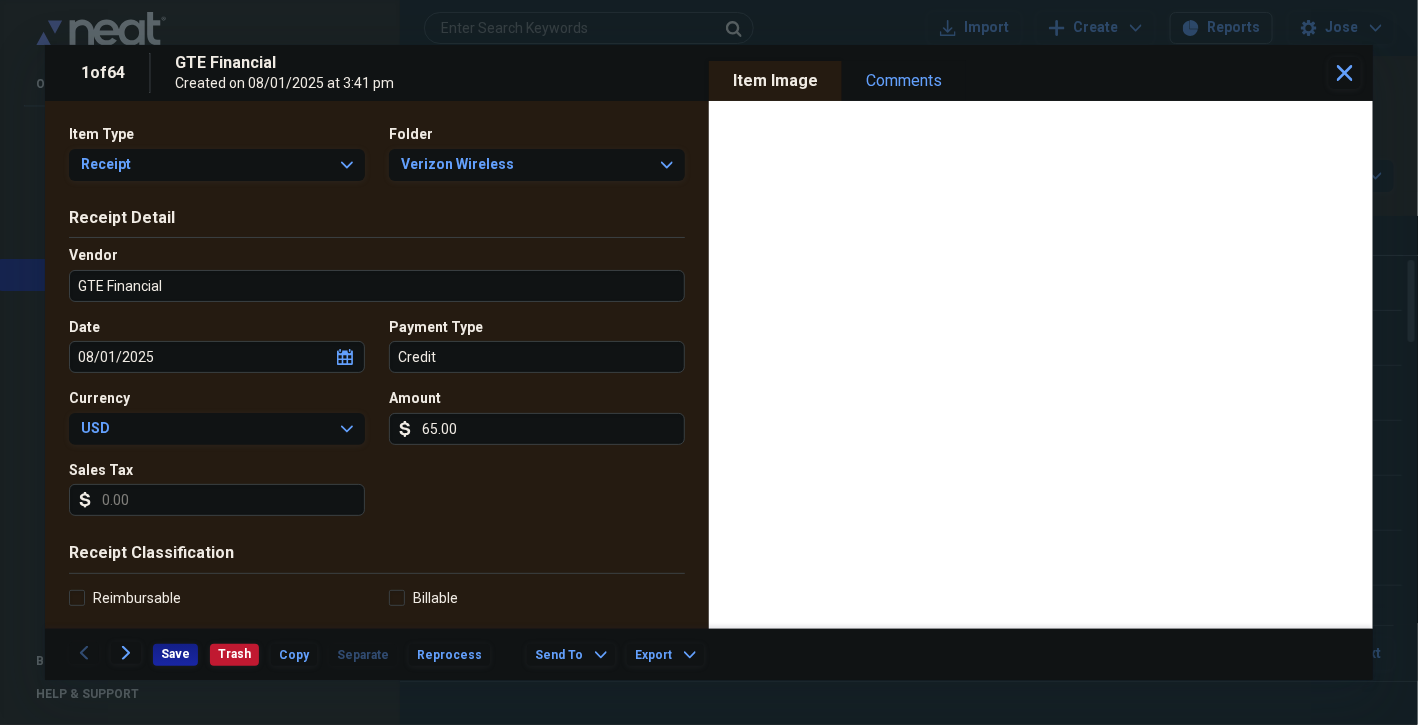 click on "Credit" at bounding box center [537, 357] 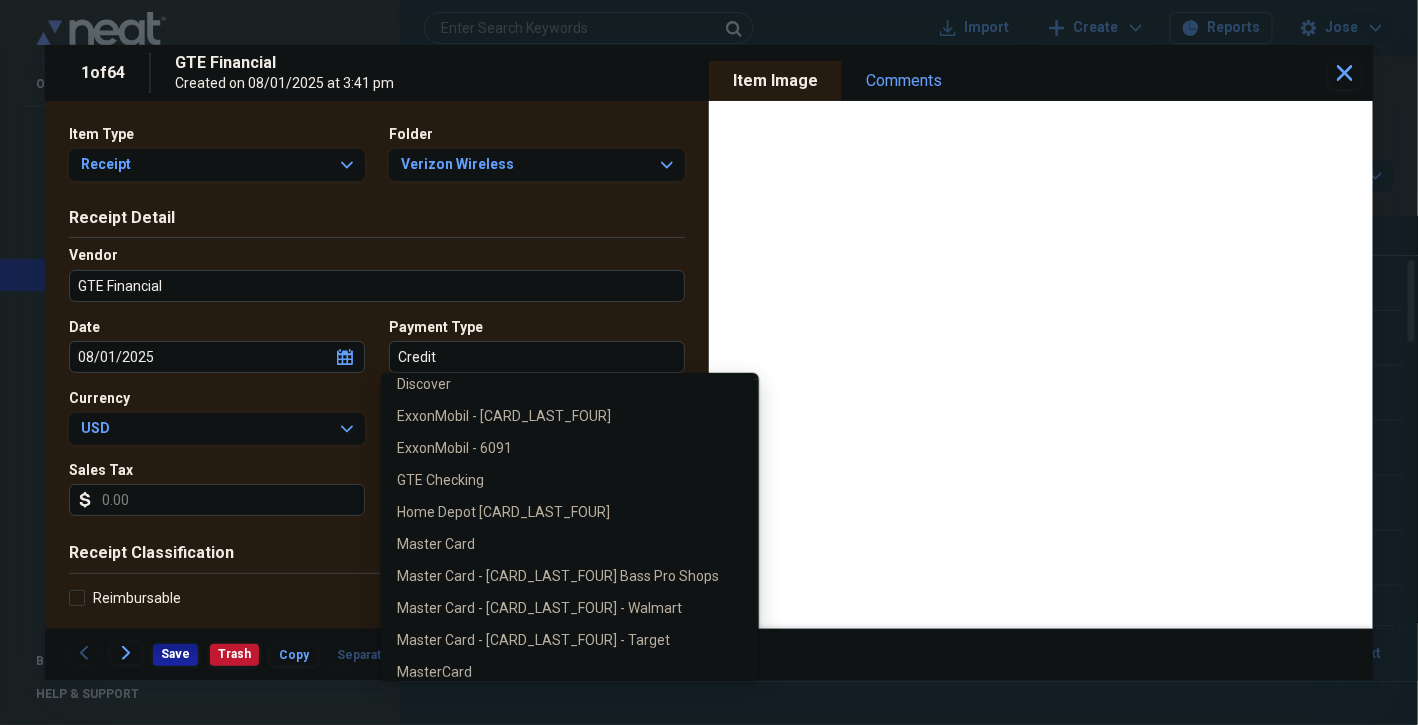scroll, scrollTop: 433, scrollLeft: 0, axis: vertical 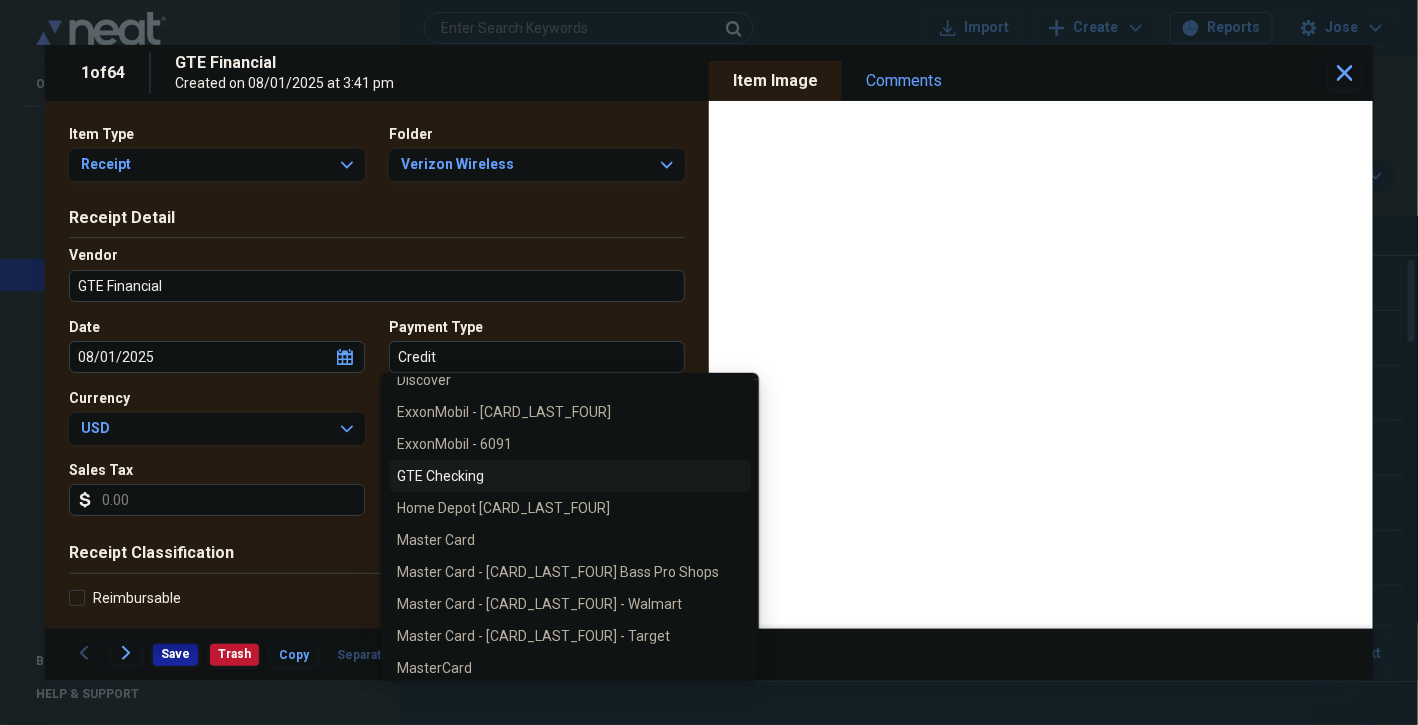 click on "GTE Checking" at bounding box center (558, 476) 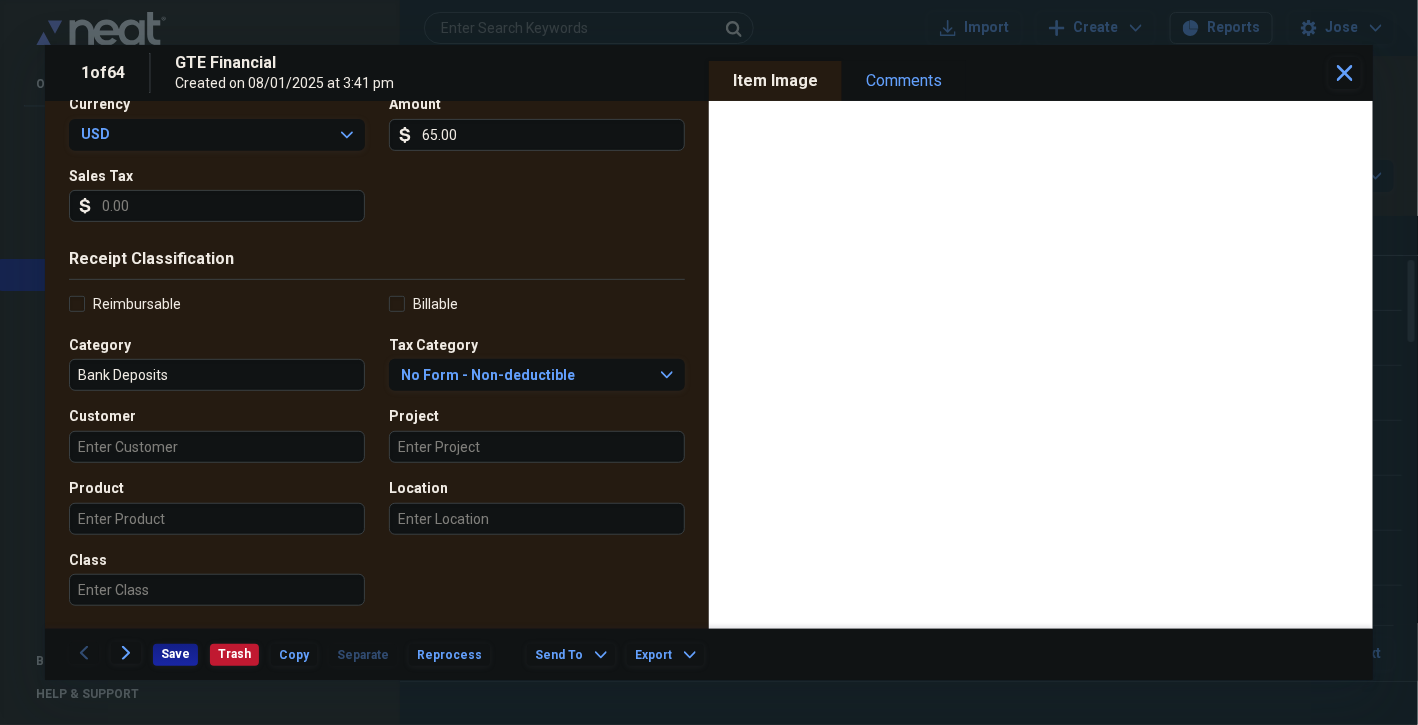 scroll, scrollTop: 300, scrollLeft: 0, axis: vertical 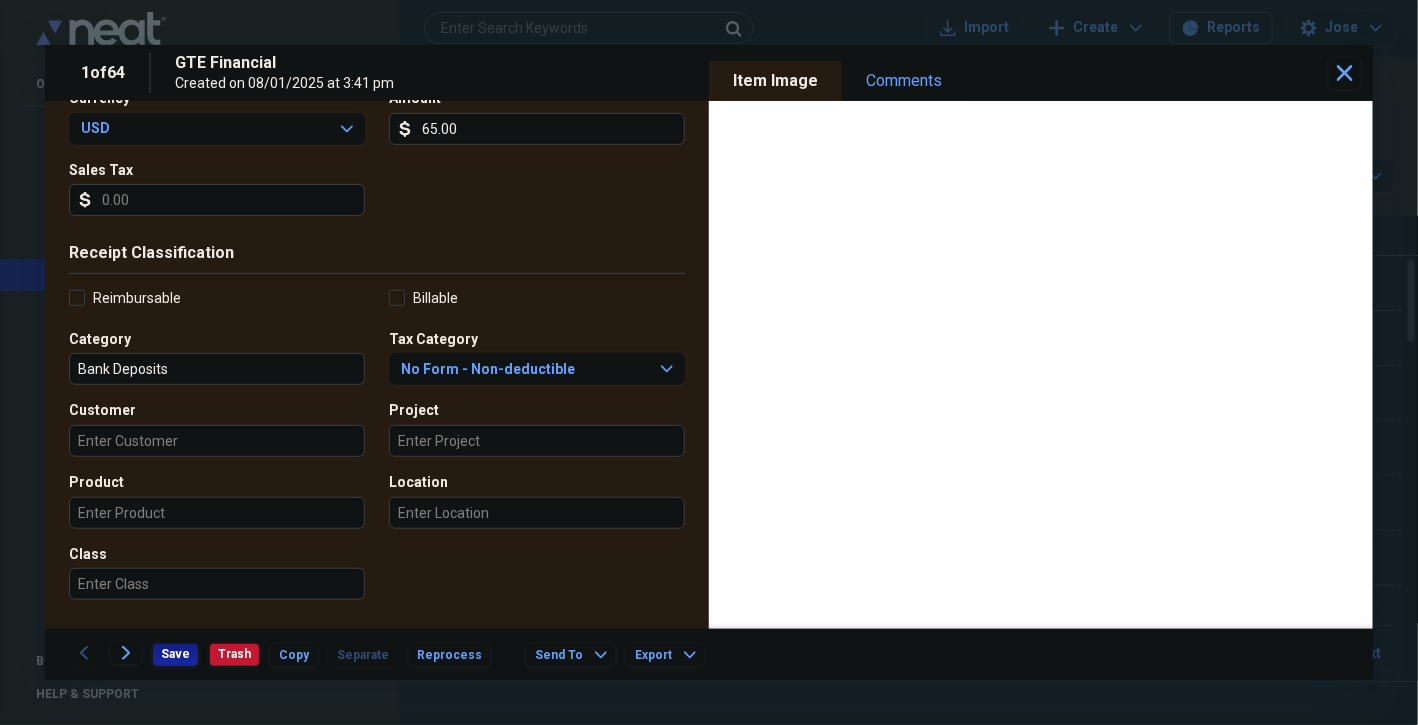 click on "Bank Deposits" at bounding box center (217, 369) 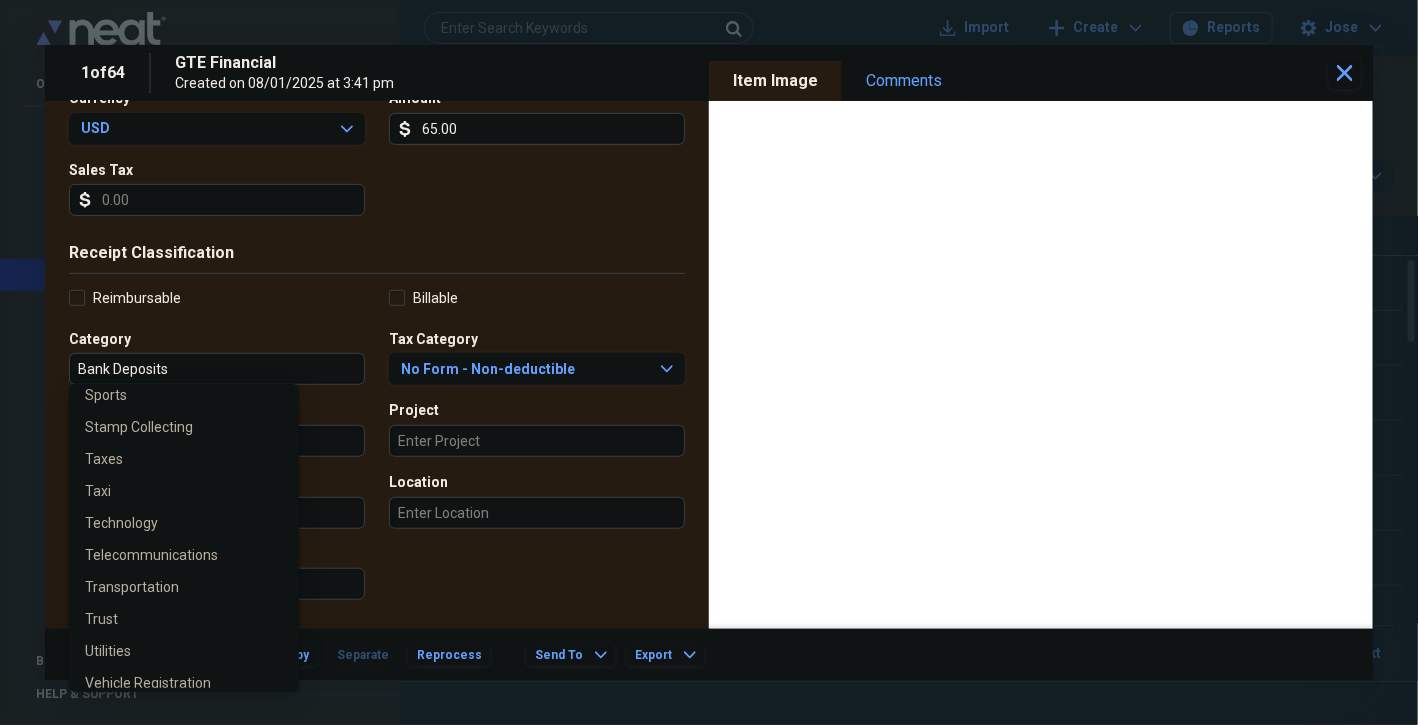 scroll, scrollTop: 1787, scrollLeft: 0, axis: vertical 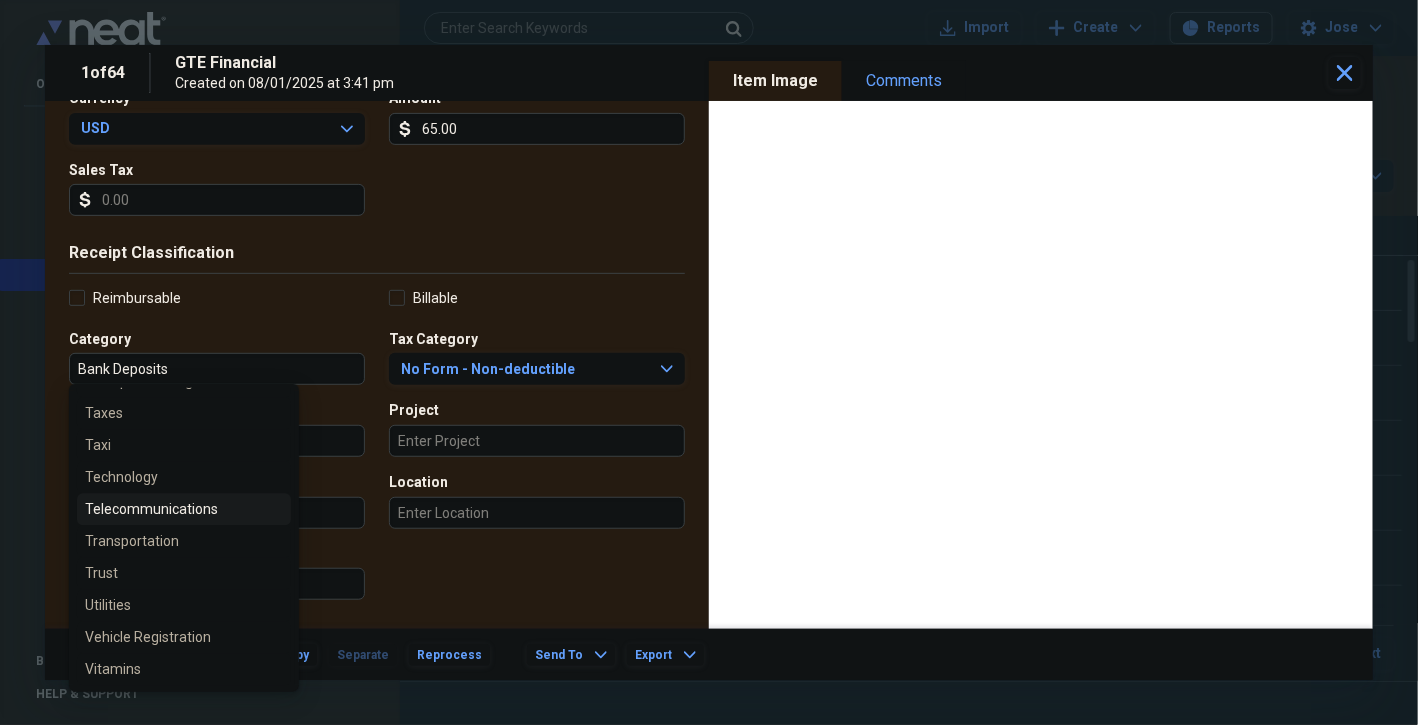 click on "Telecommunications" at bounding box center (184, 509) 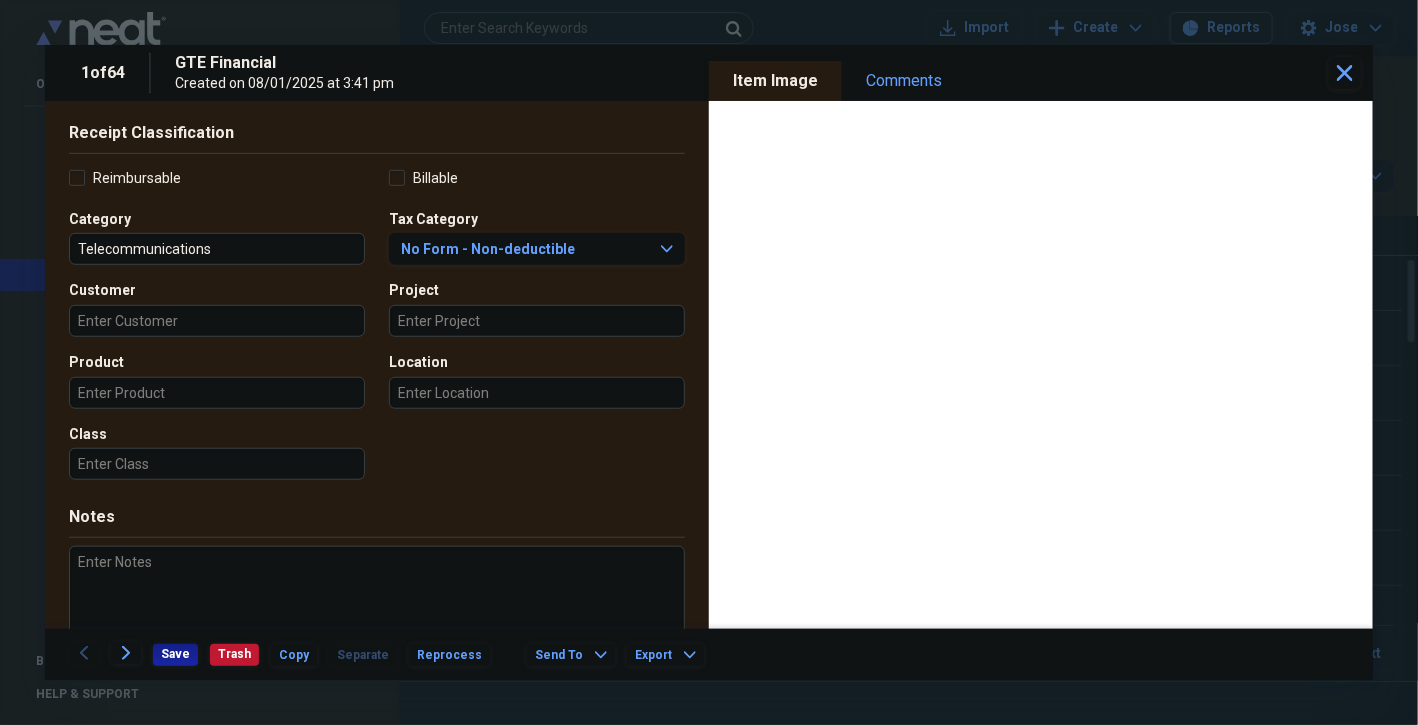 scroll, scrollTop: 433, scrollLeft: 0, axis: vertical 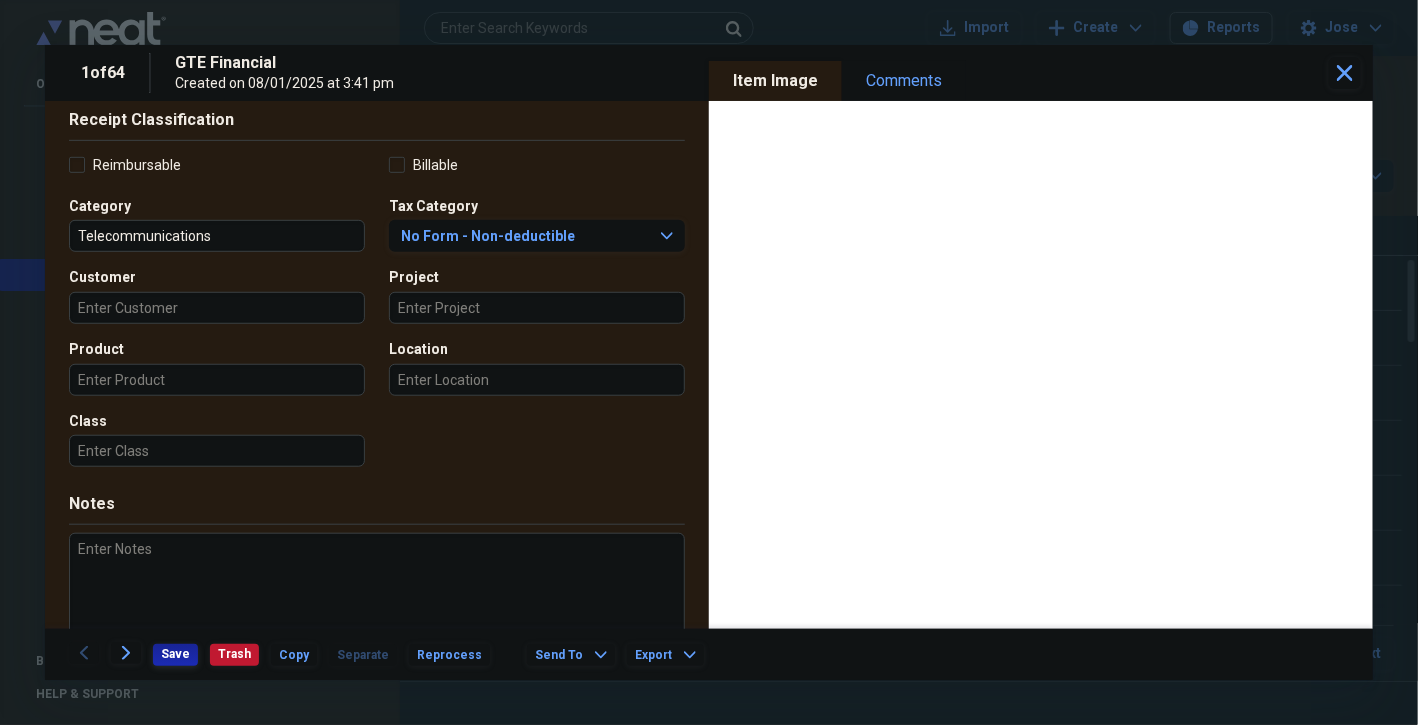 click on "Save" at bounding box center (175, 654) 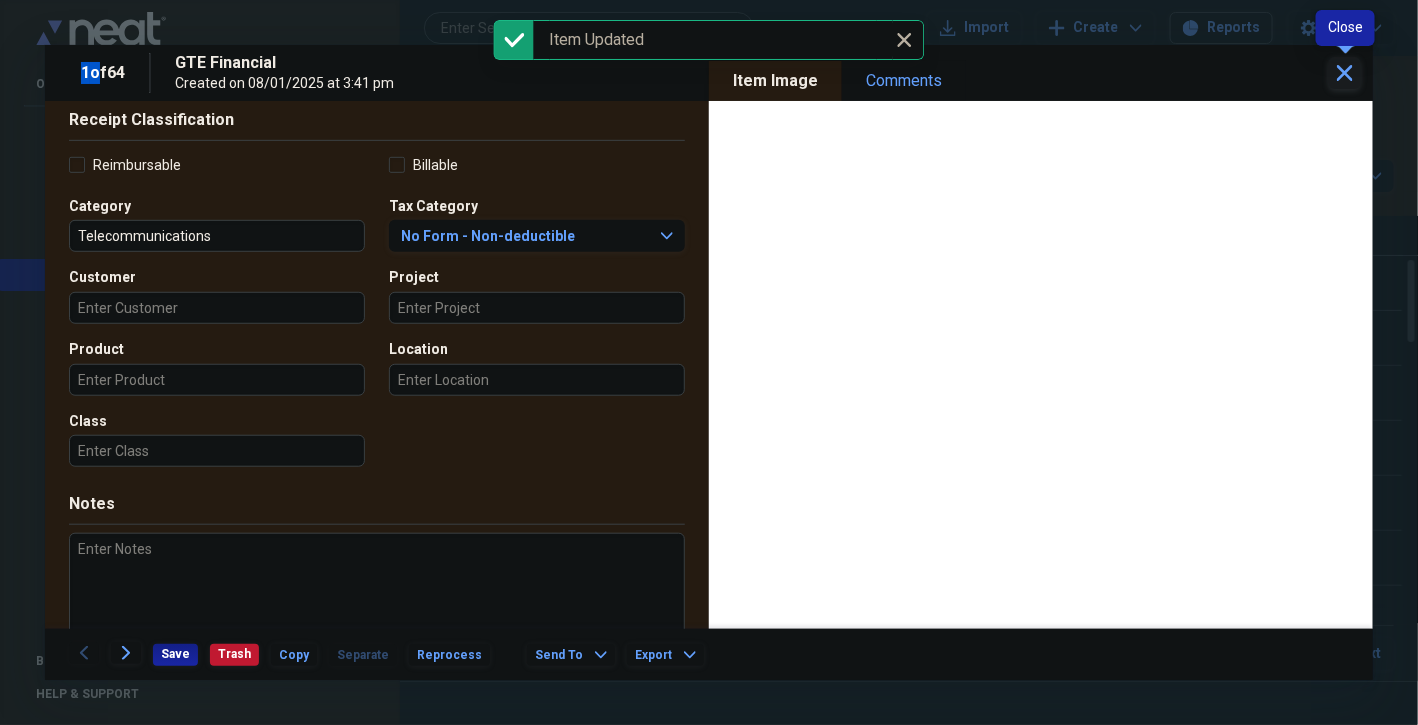 click 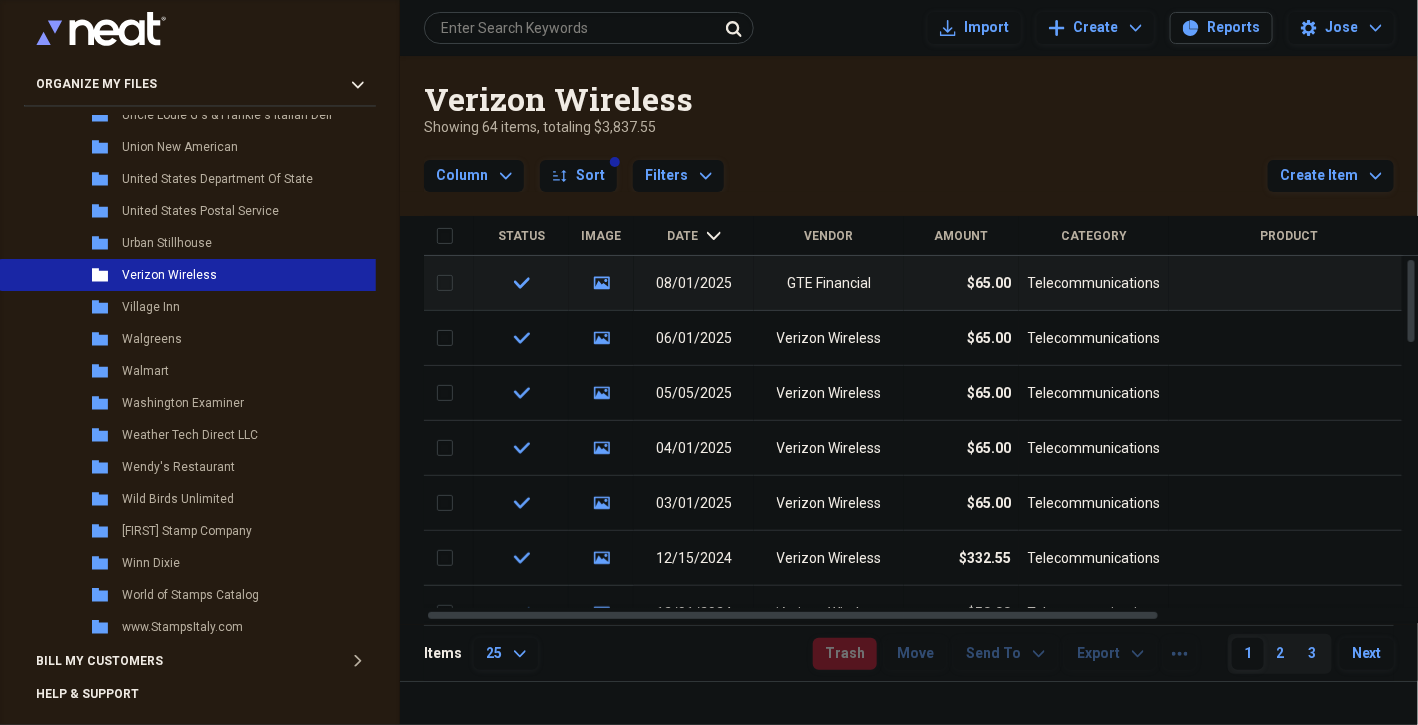 click on "check" at bounding box center (521, 283) 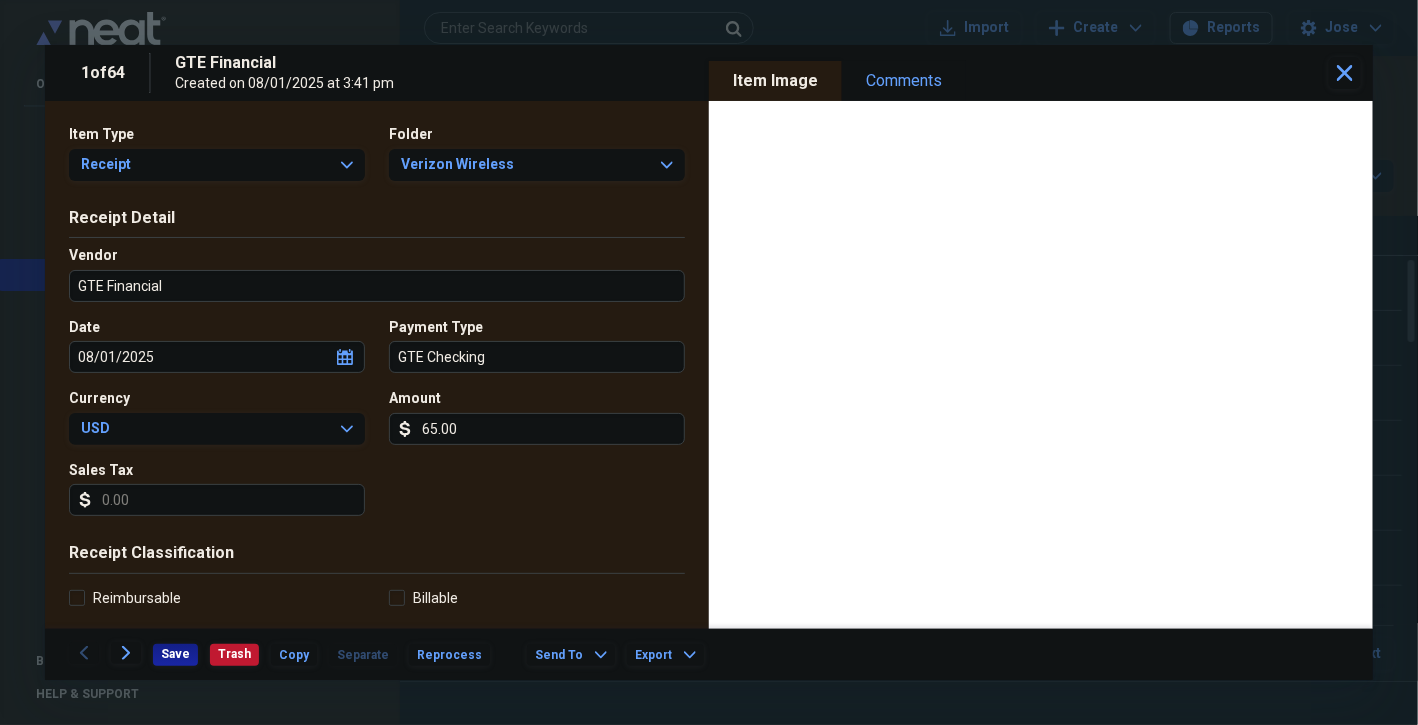 click on "GTE Financial" at bounding box center [377, 286] 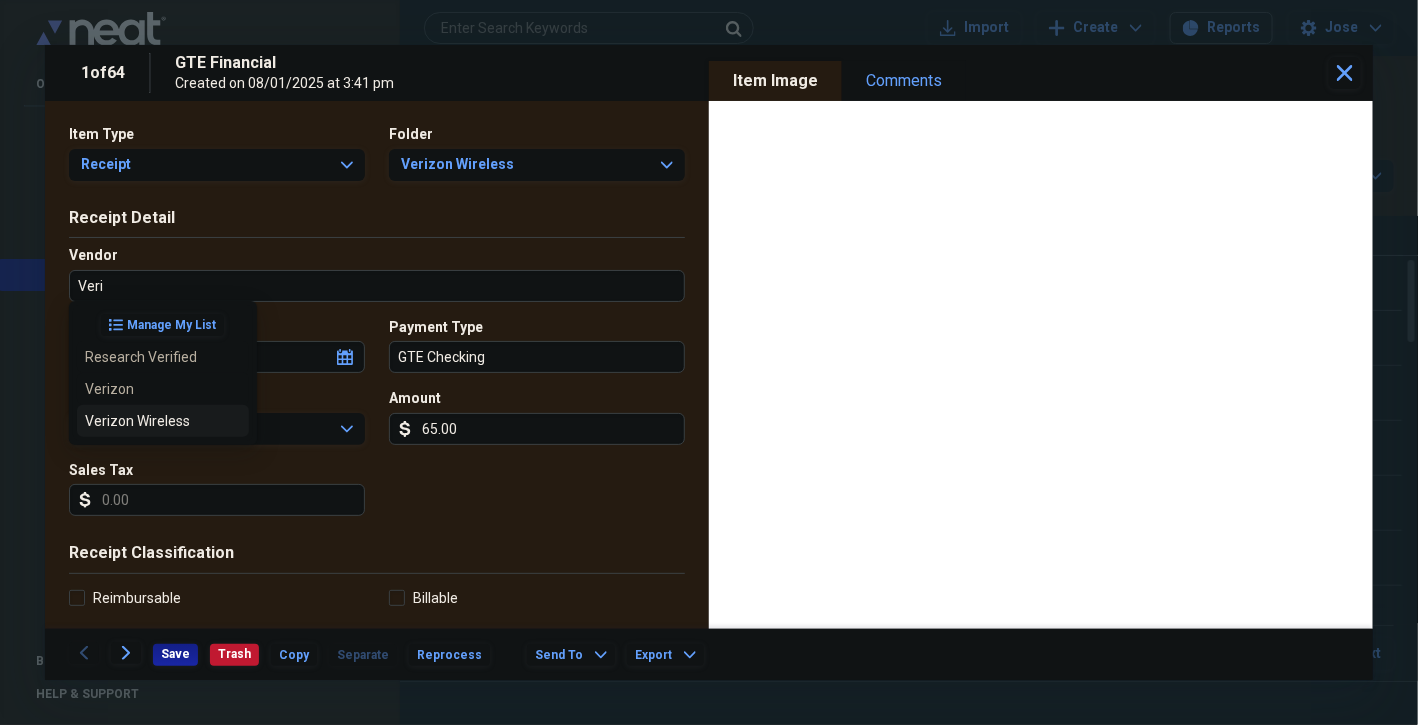 click on "Verizon Wireless" at bounding box center [151, 421] 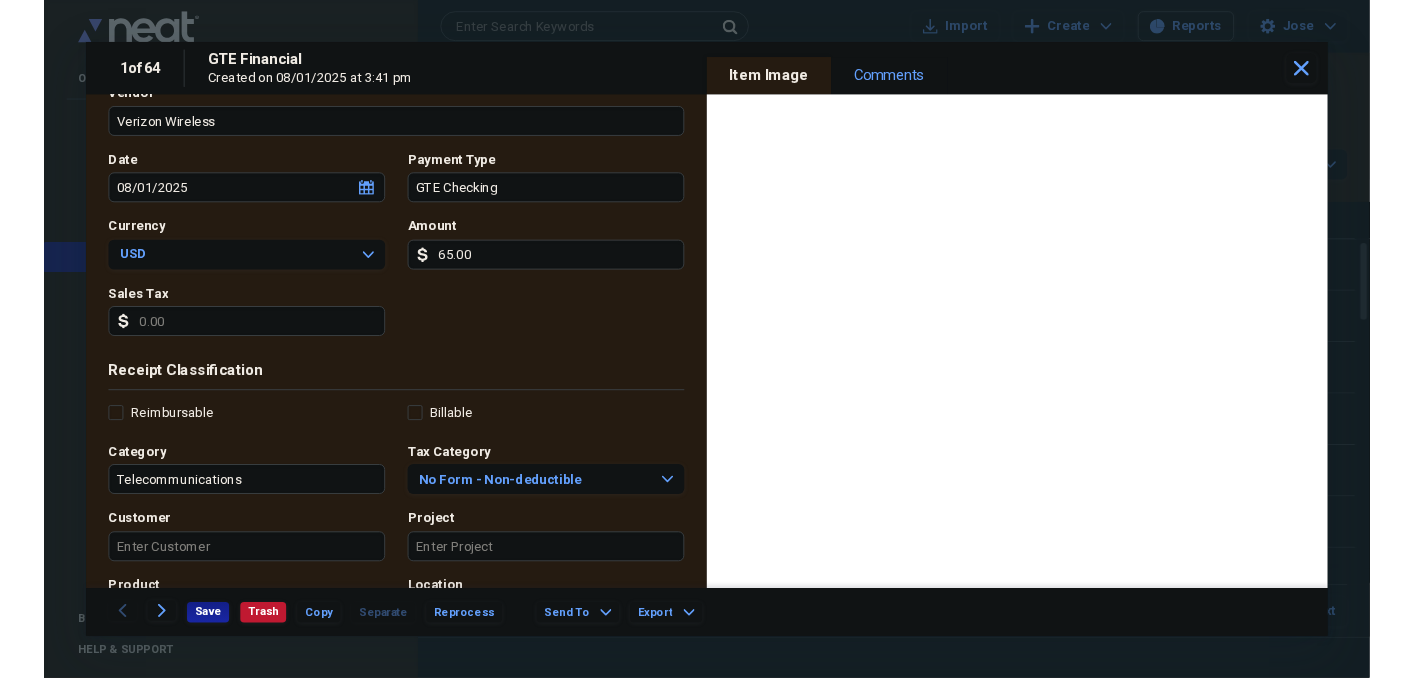 scroll, scrollTop: 166, scrollLeft: 0, axis: vertical 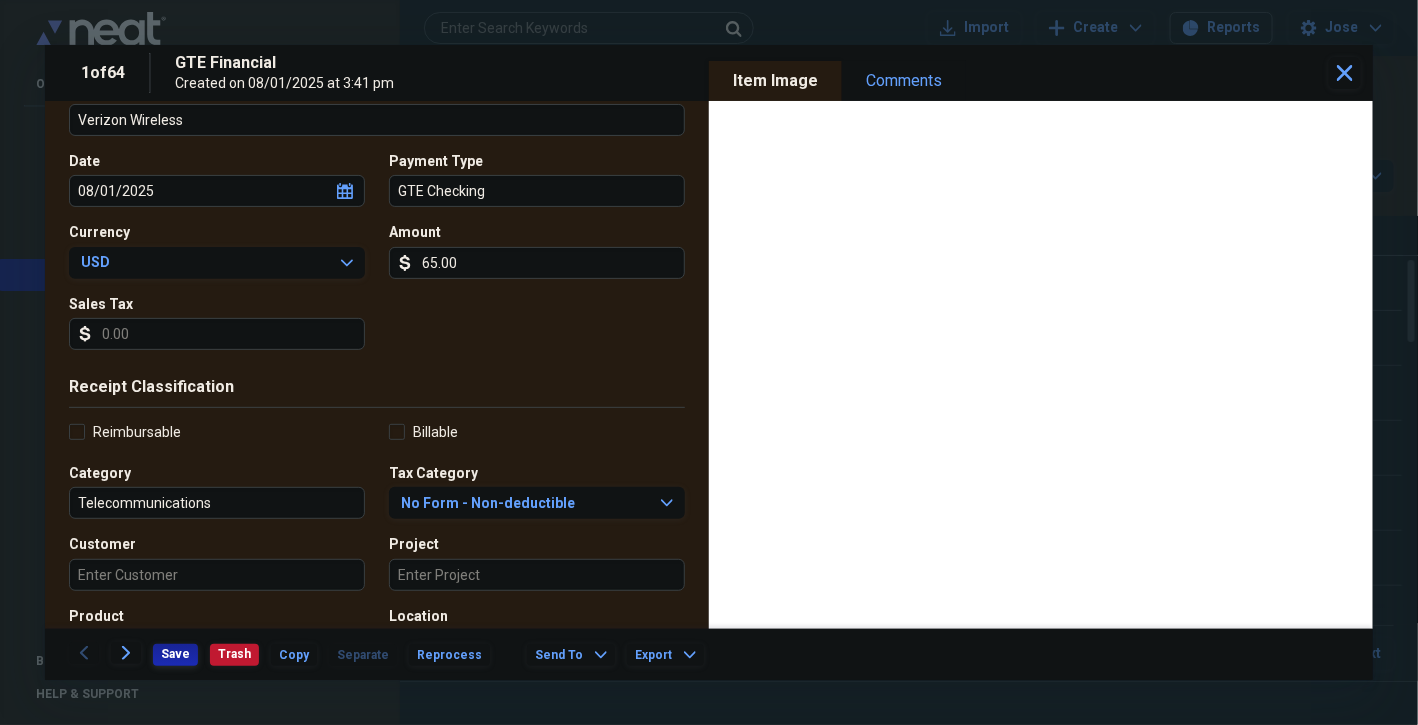 click on "Save" at bounding box center [175, 655] 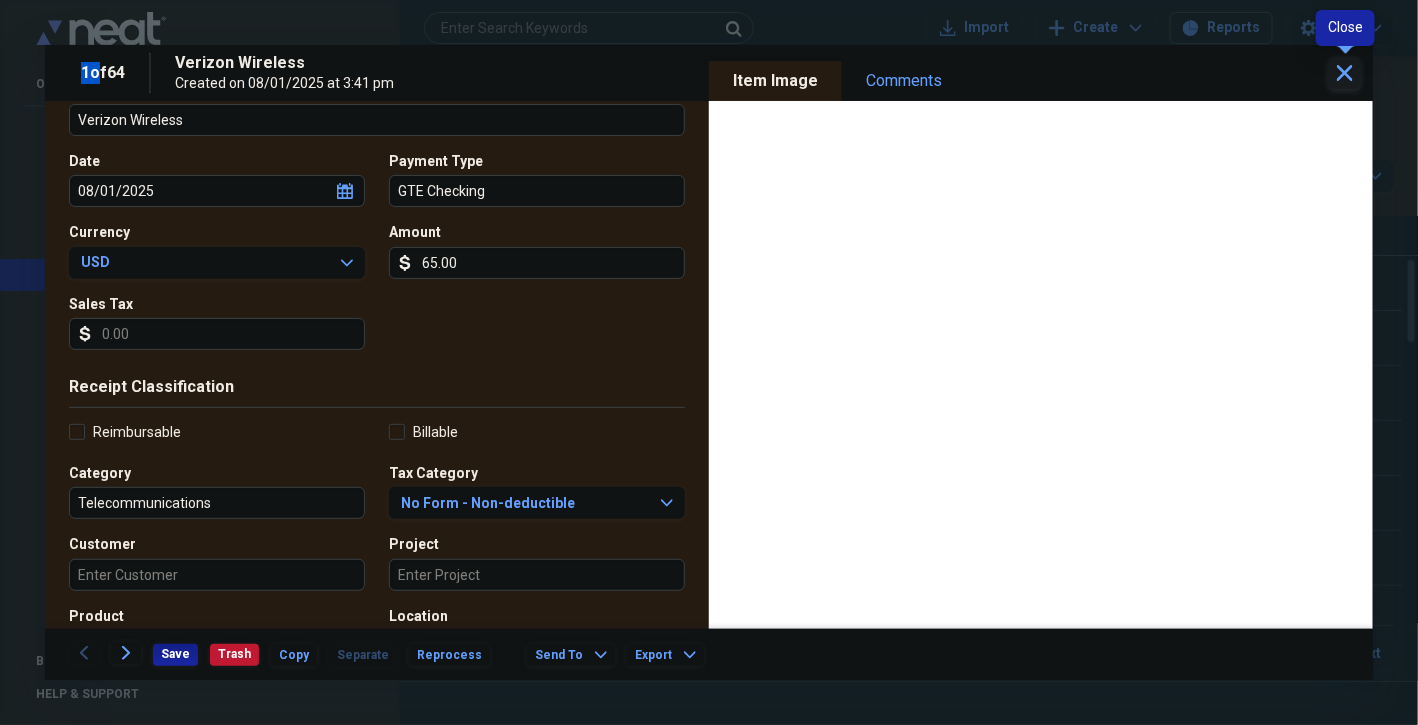 click on "Close" 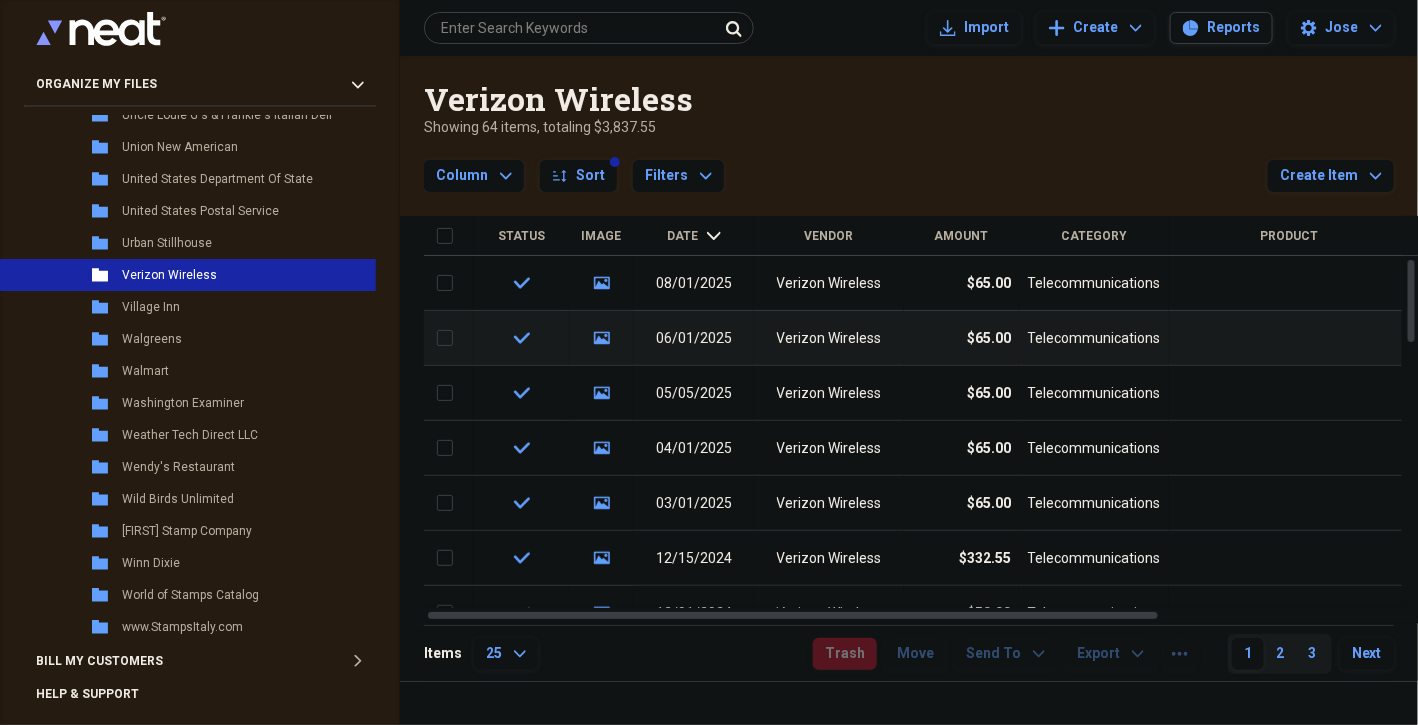 click on "check" at bounding box center (521, 338) 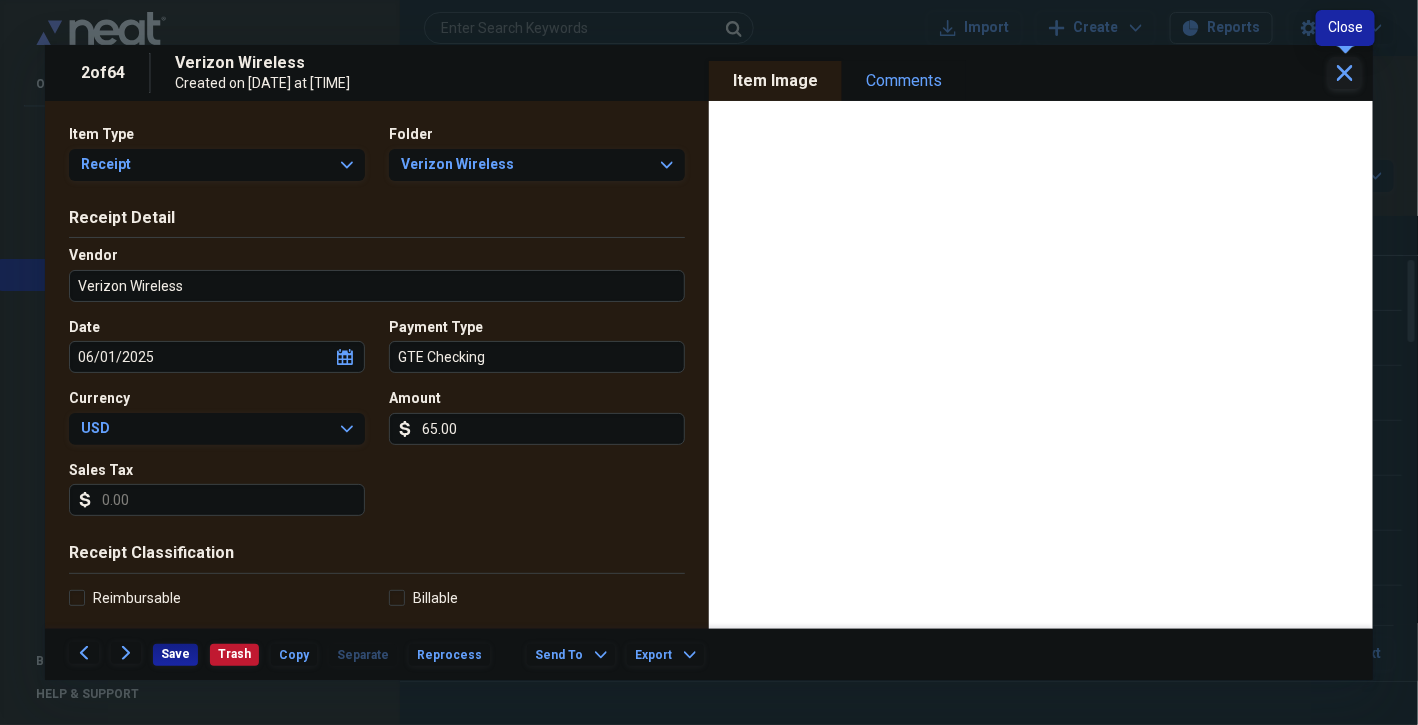 click on "Close" 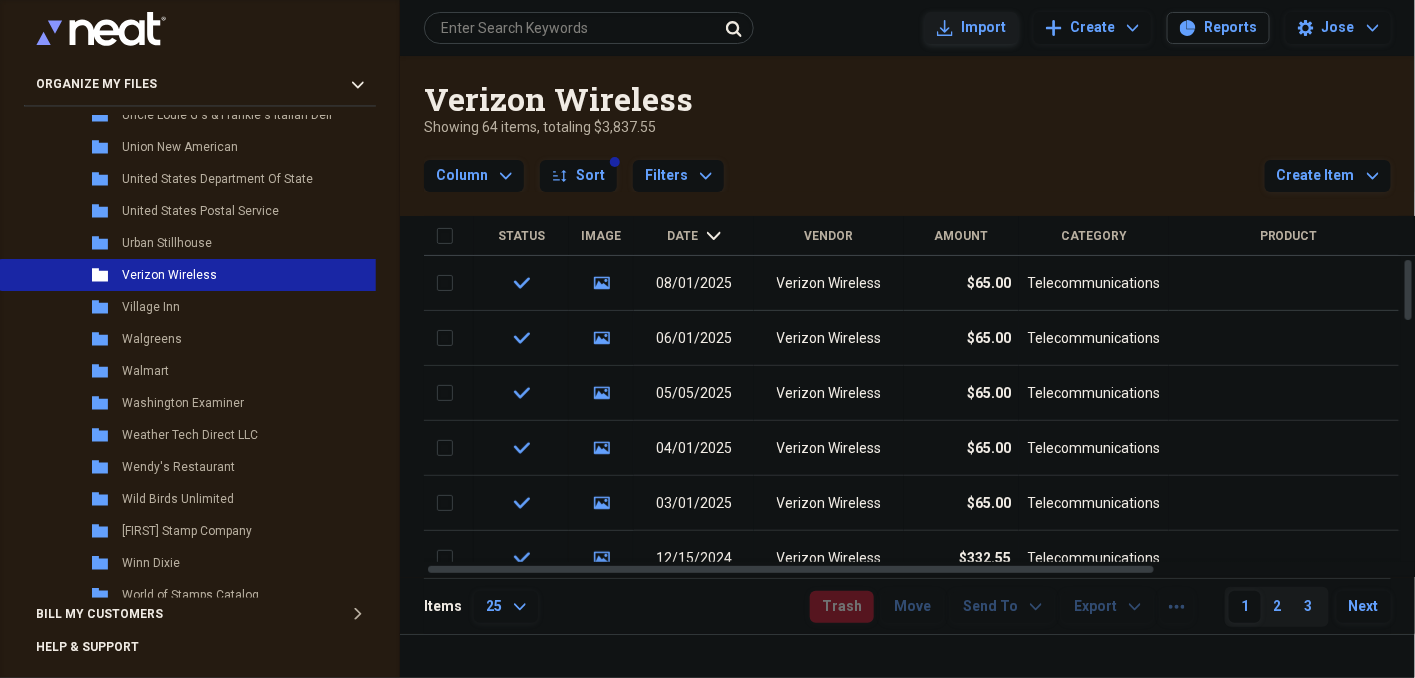 click on "Import" at bounding box center (983, 28) 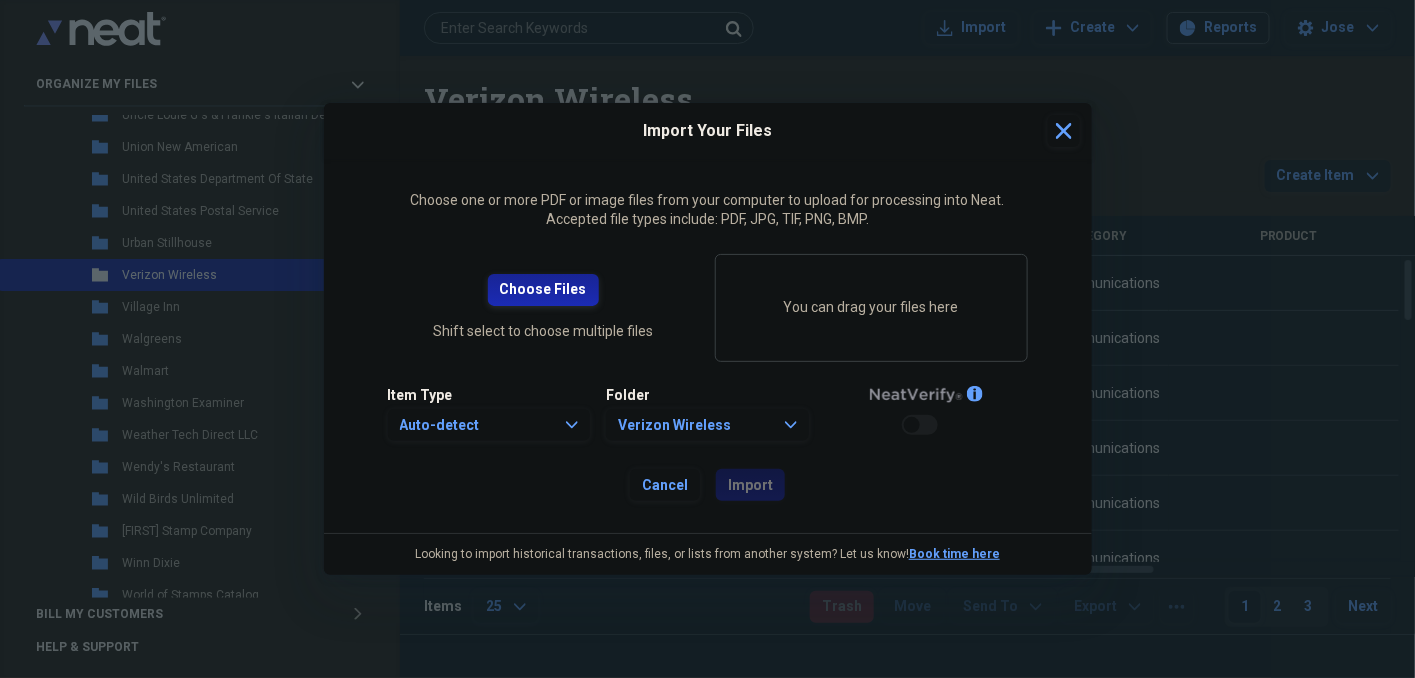 click on "Choose Files" at bounding box center (543, 290) 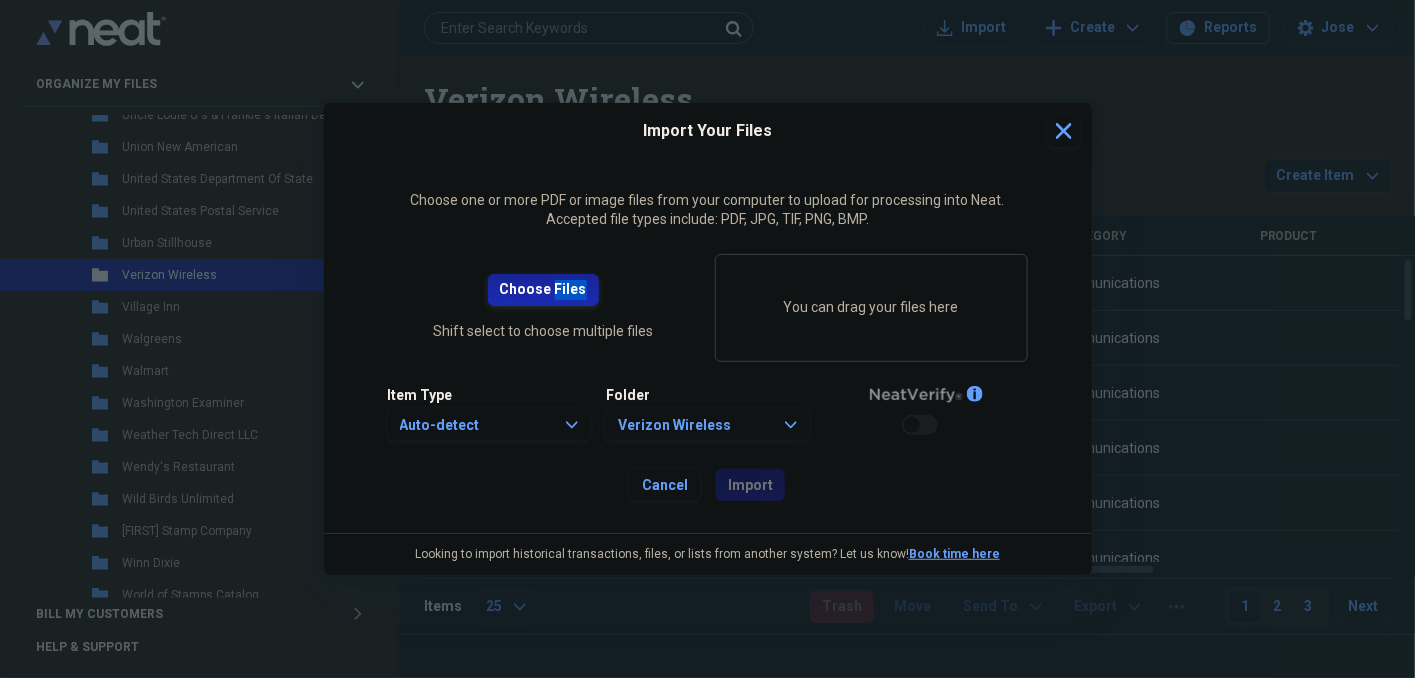 click at bounding box center [707, 339] 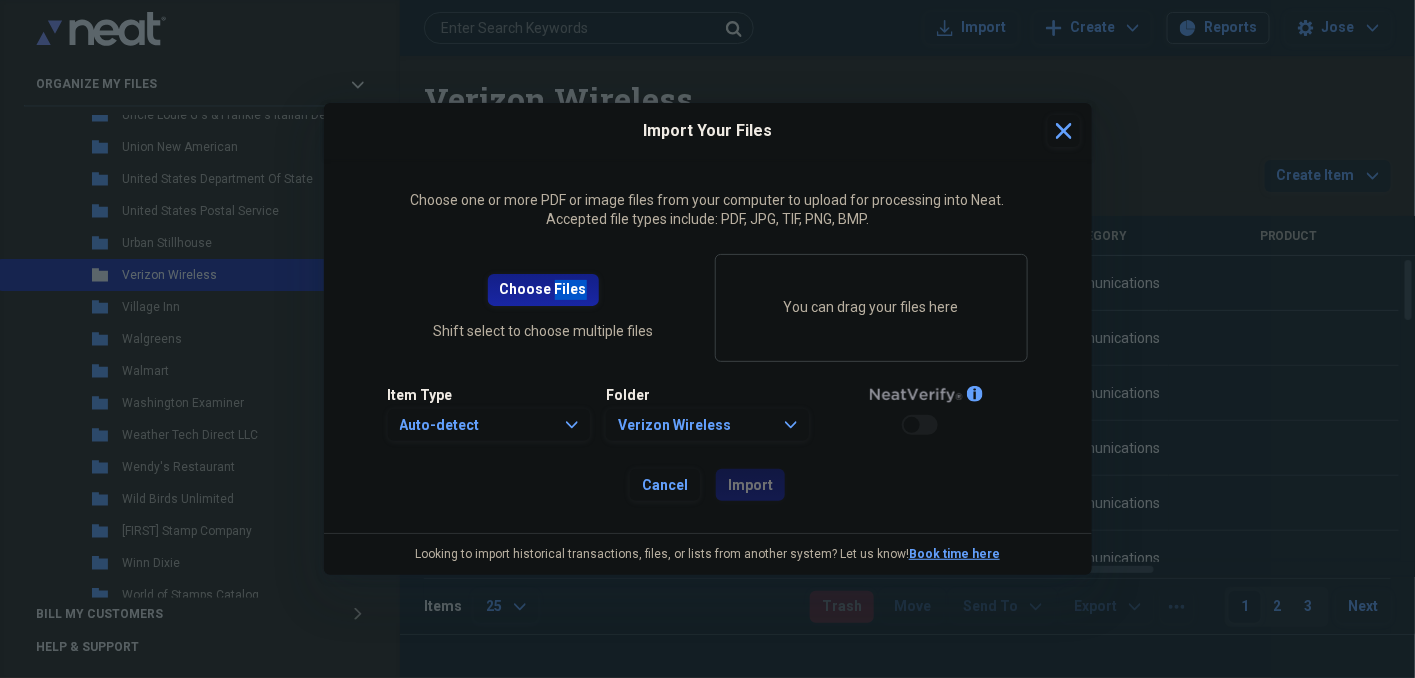 click at bounding box center [707, 339] 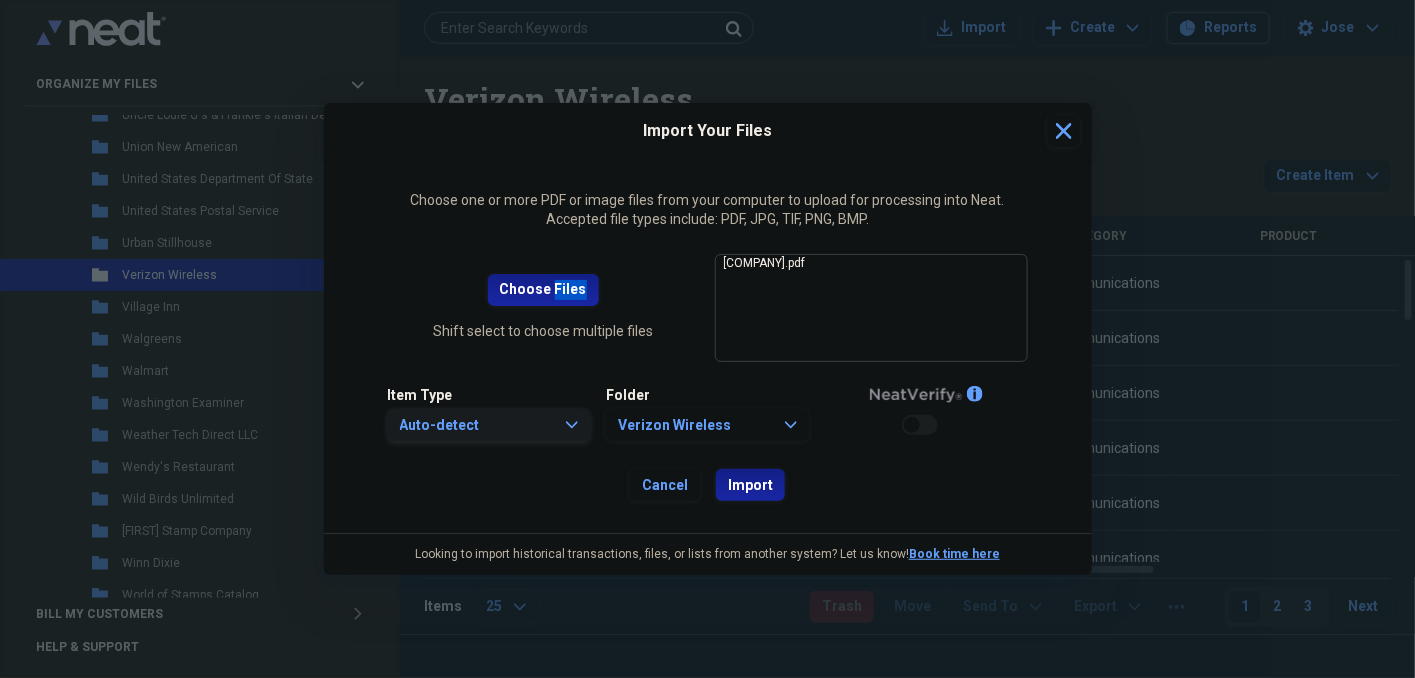 click on "Expand" 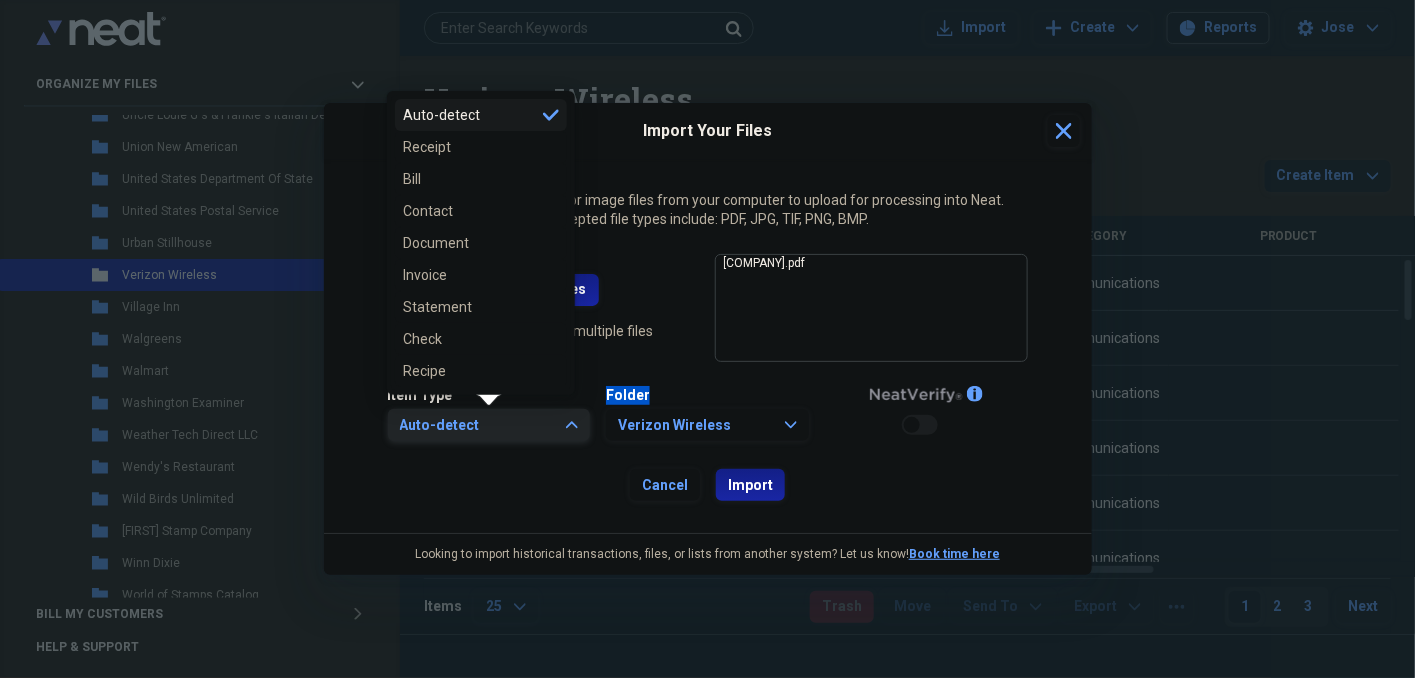 click on "Receipt" at bounding box center [469, 147] 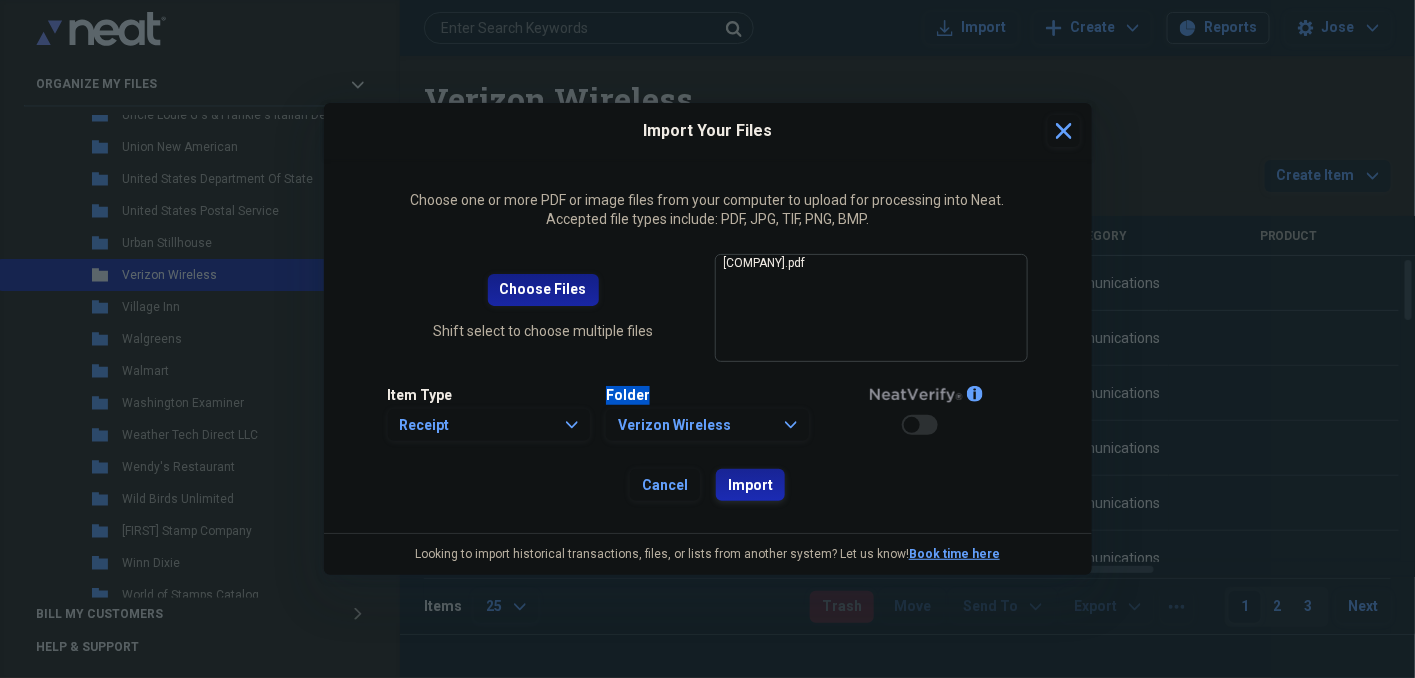 click on "Import" at bounding box center [750, 486] 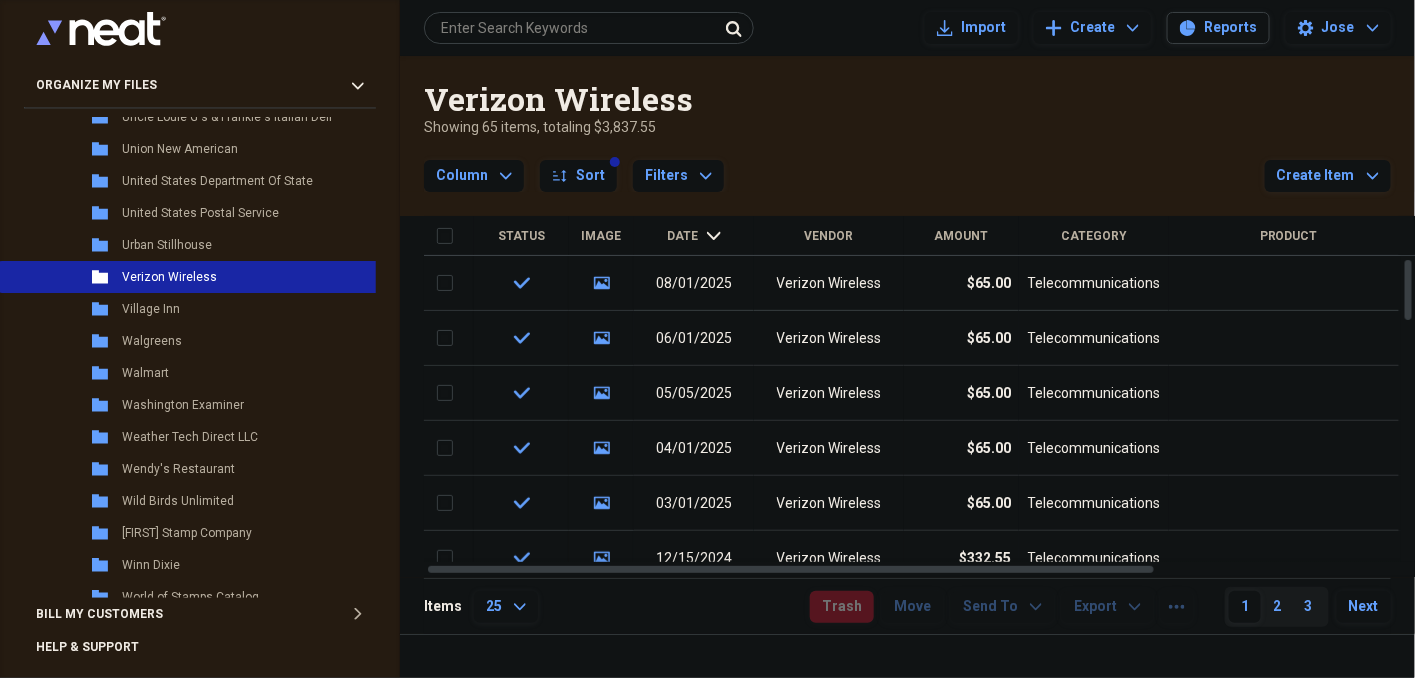 click on "Date" at bounding box center [683, 236] 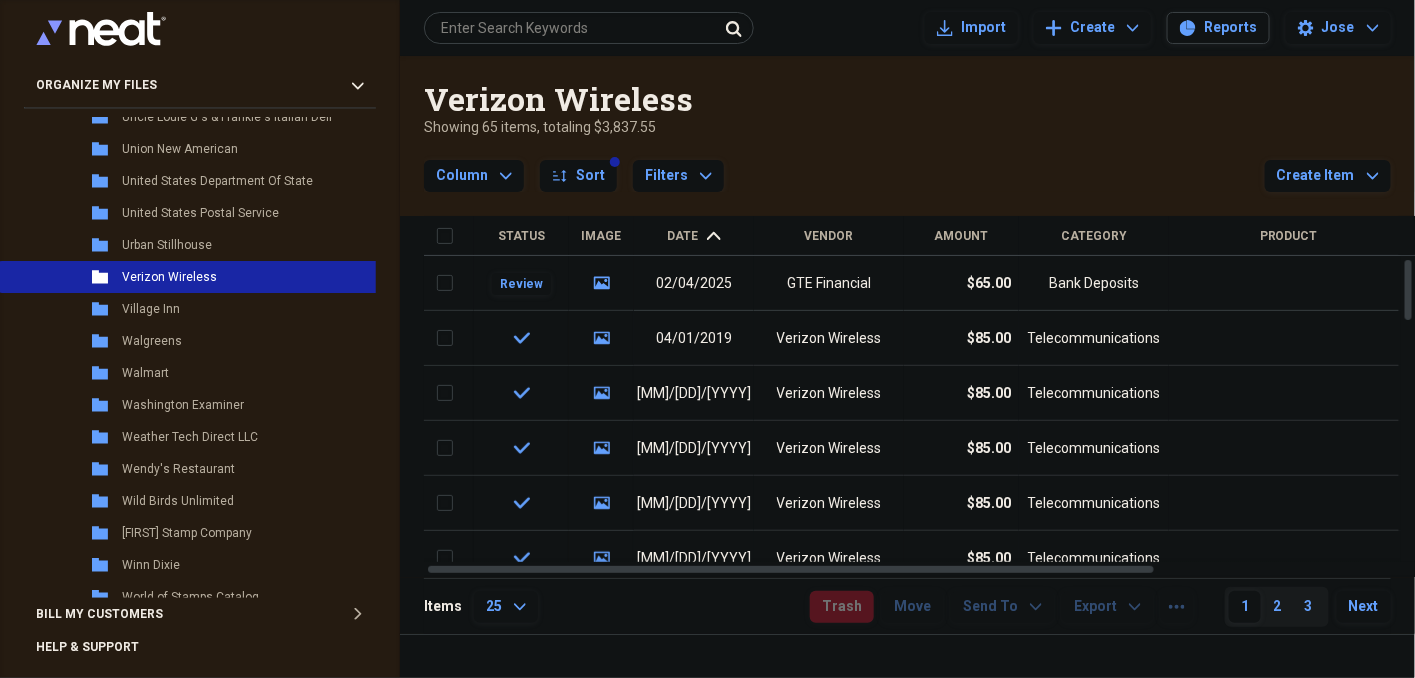 click on "Date" at bounding box center (683, 236) 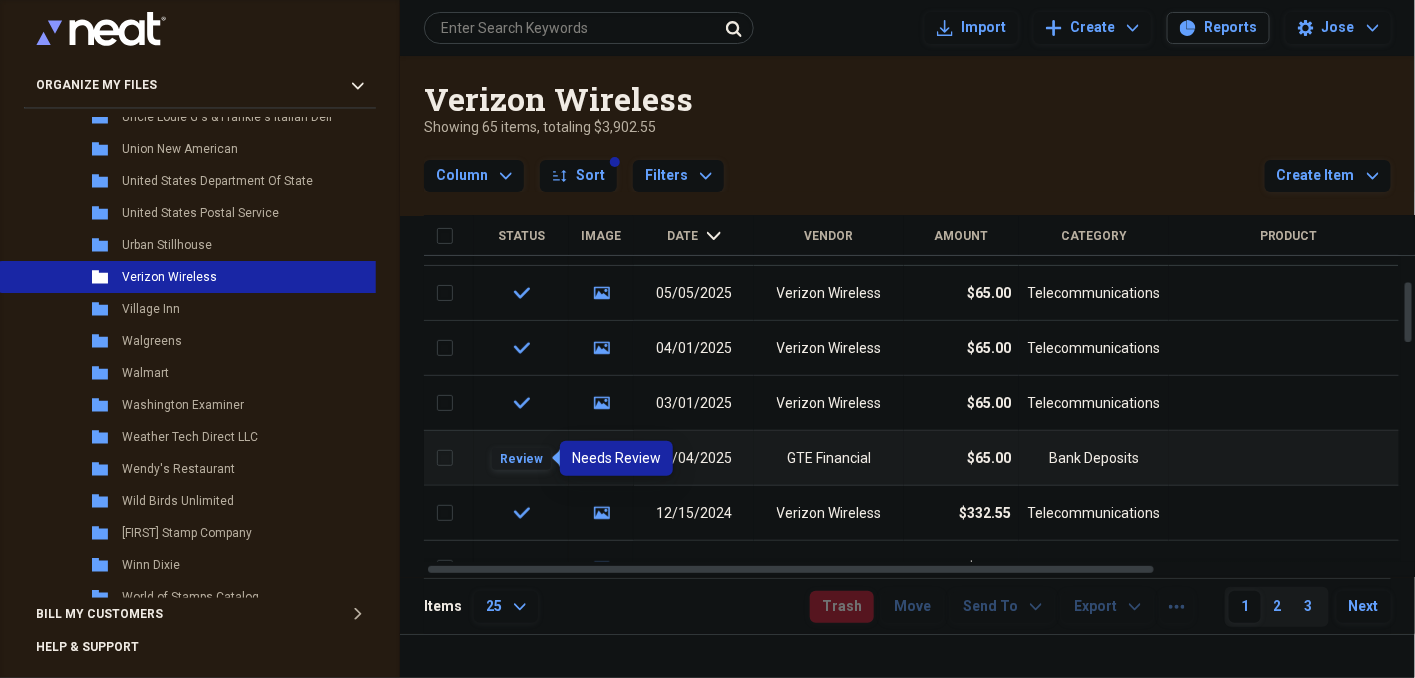 click on "Review" at bounding box center (521, 459) 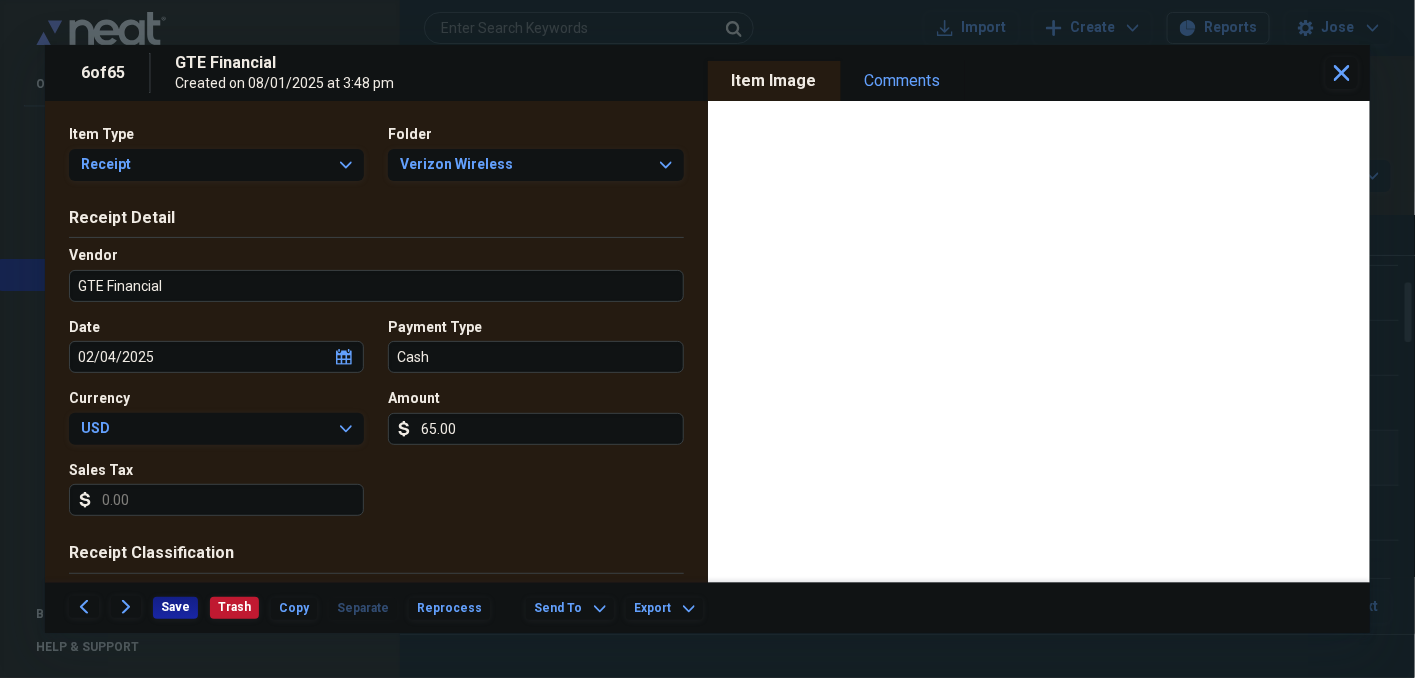 click on "02/04/2025" at bounding box center [216, 357] 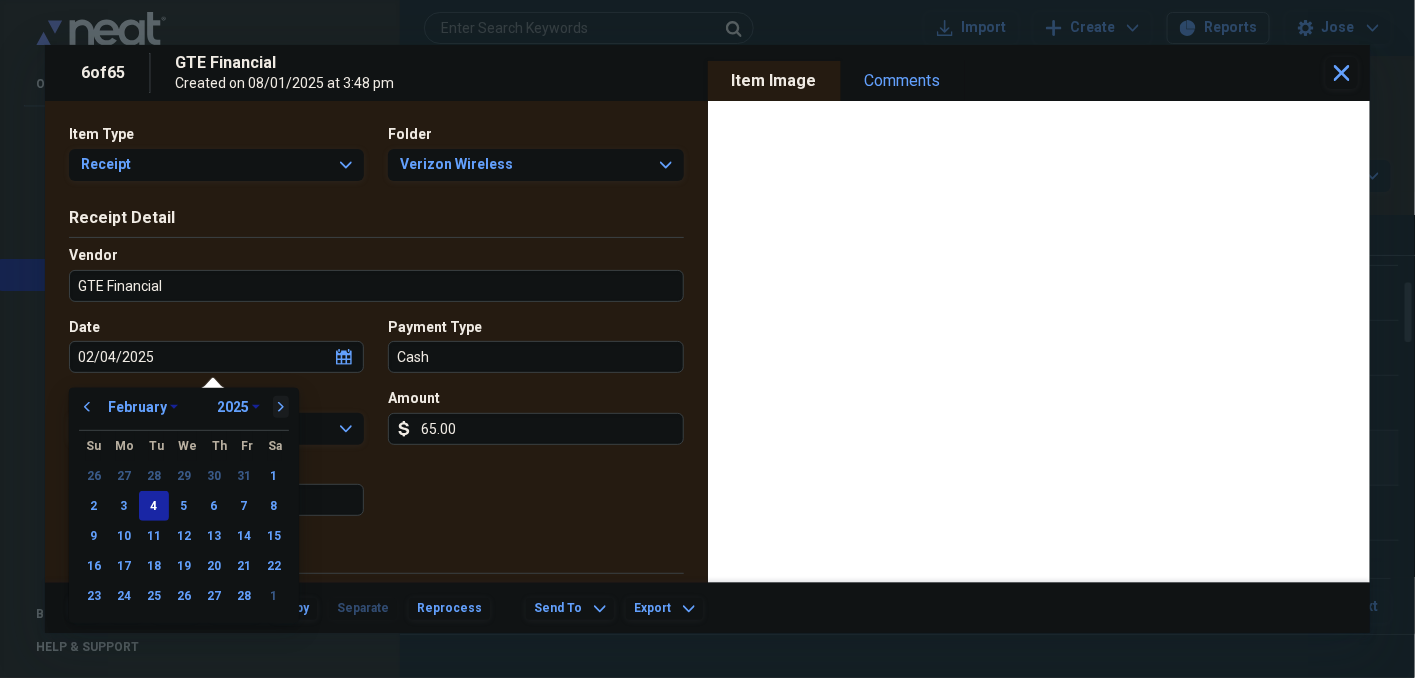 click on "next" at bounding box center (281, 407) 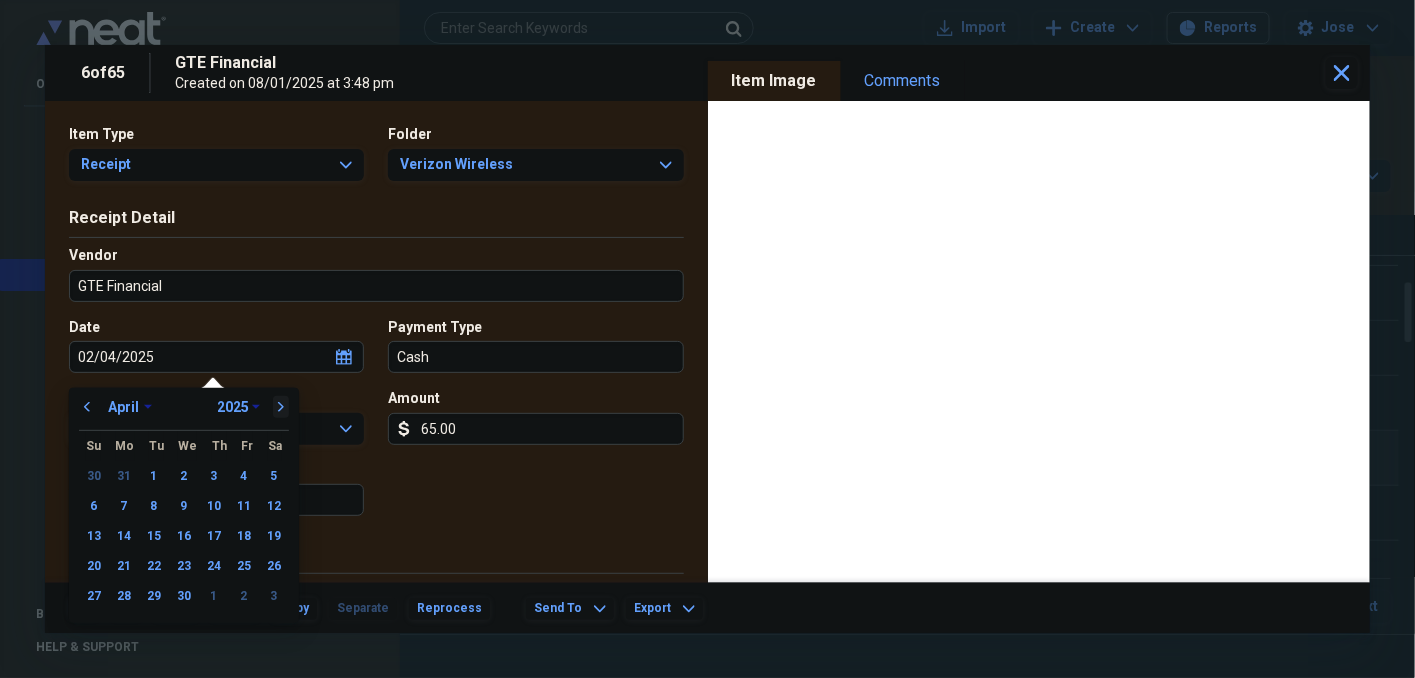 click on "next" at bounding box center (281, 407) 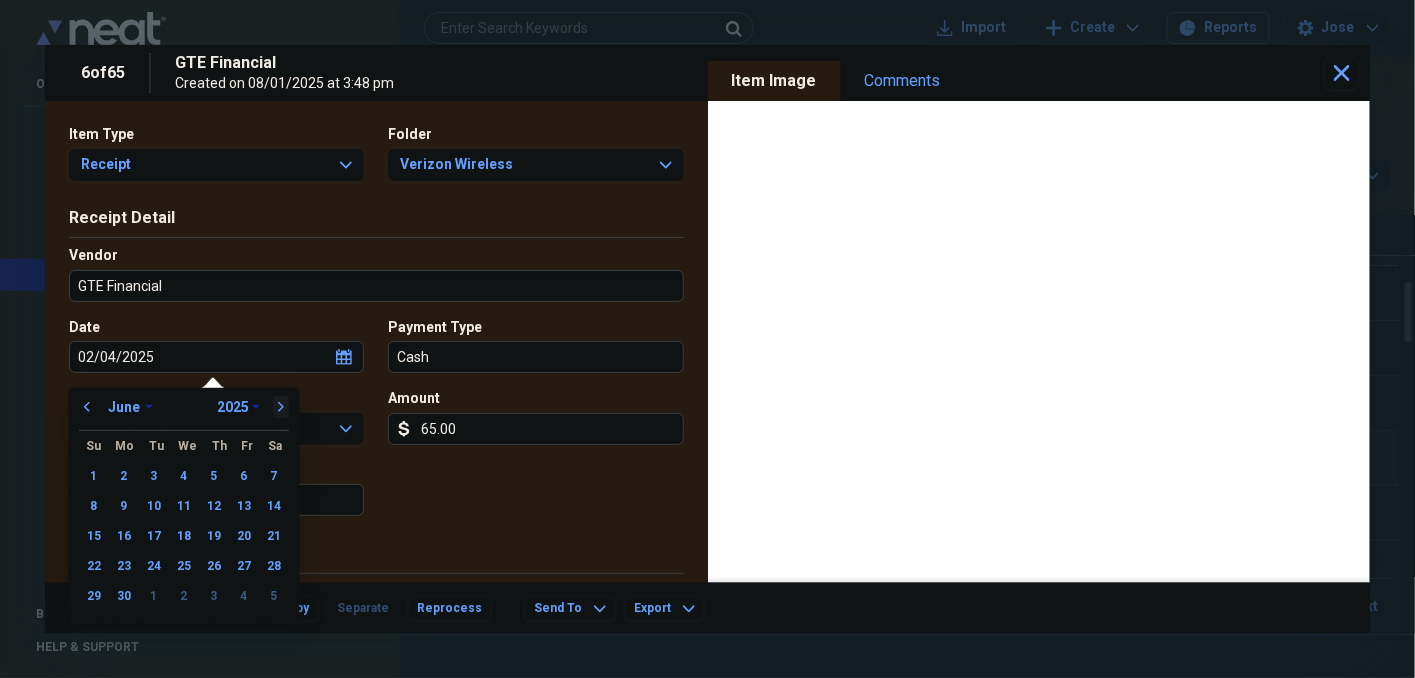 click on "next" at bounding box center [281, 407] 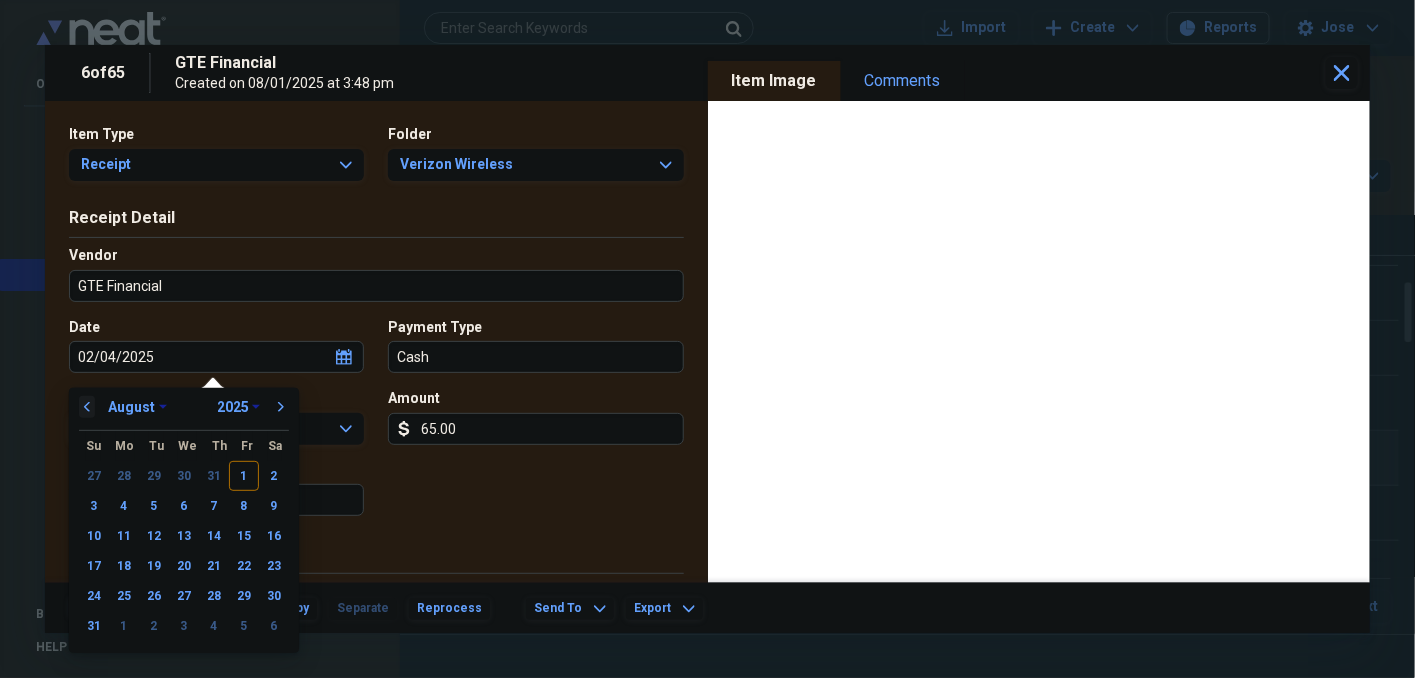 click on "previous" at bounding box center [87, 407] 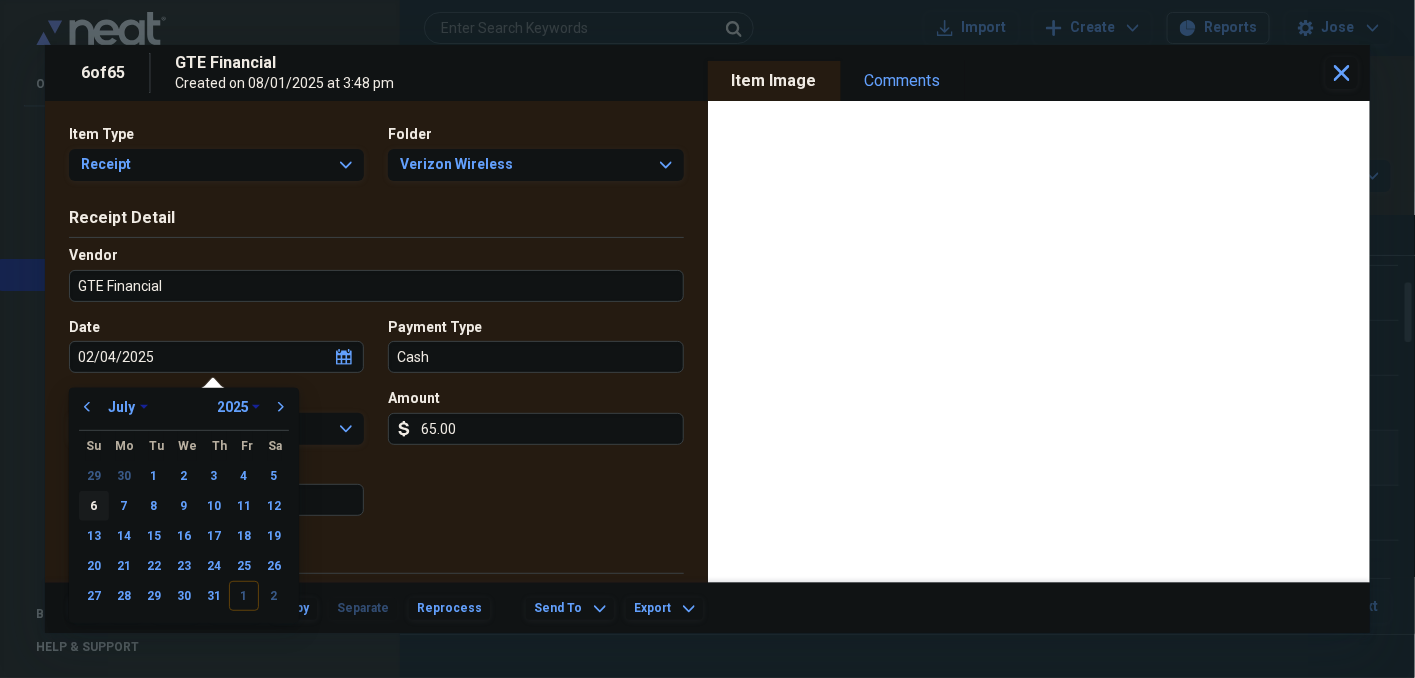 click on "6" at bounding box center [94, 506] 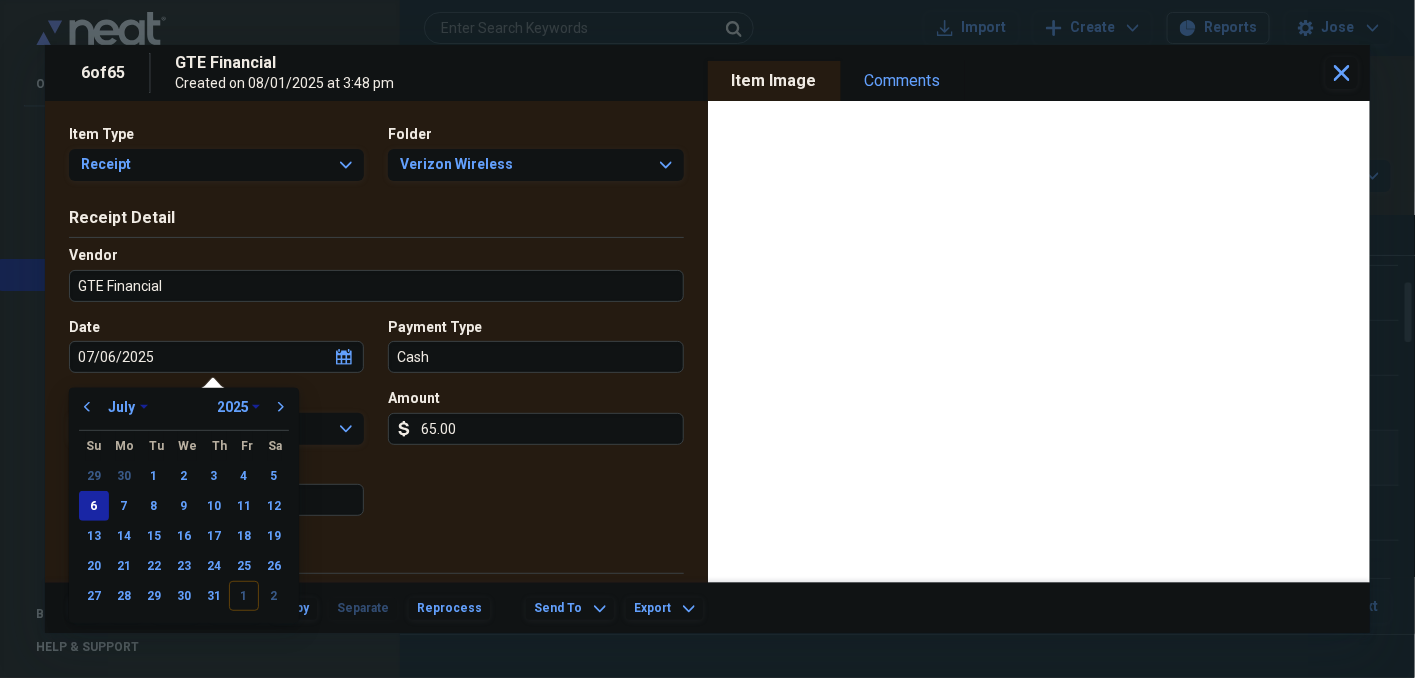 type on "07/06/2025" 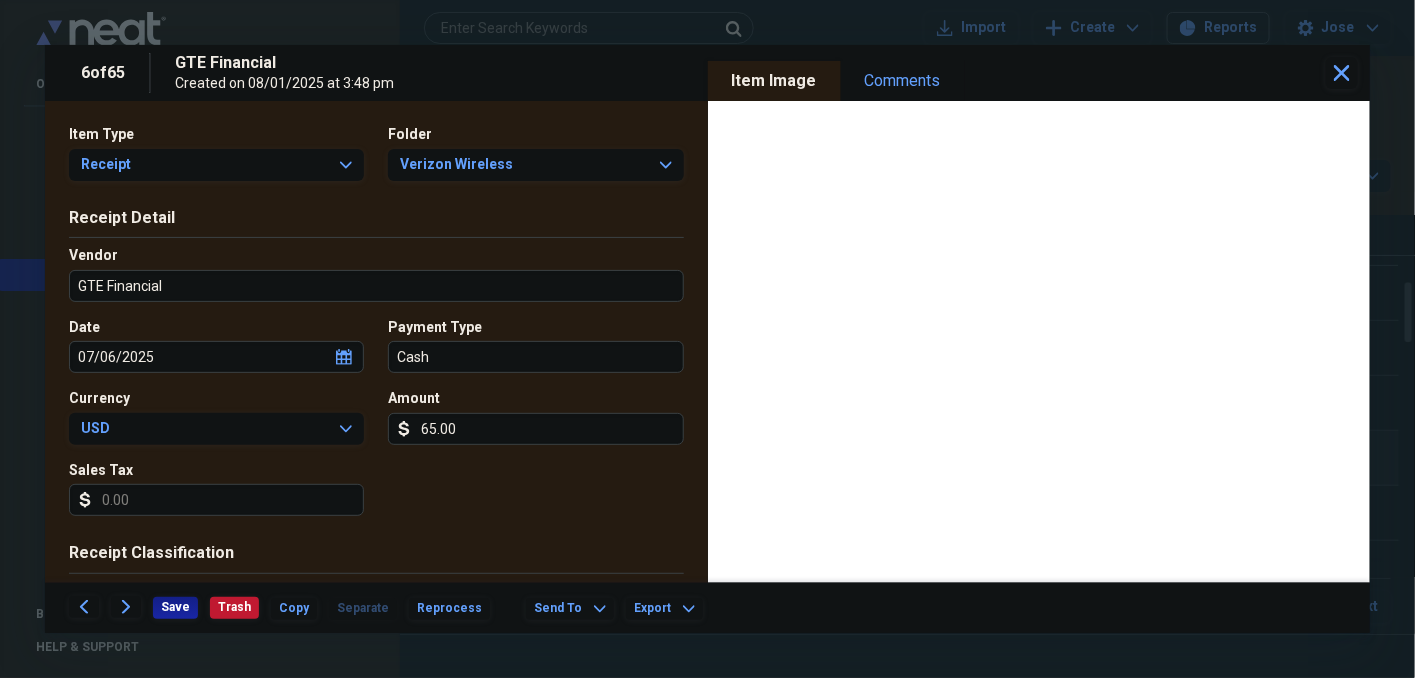 click on "Cash" at bounding box center [535, 357] 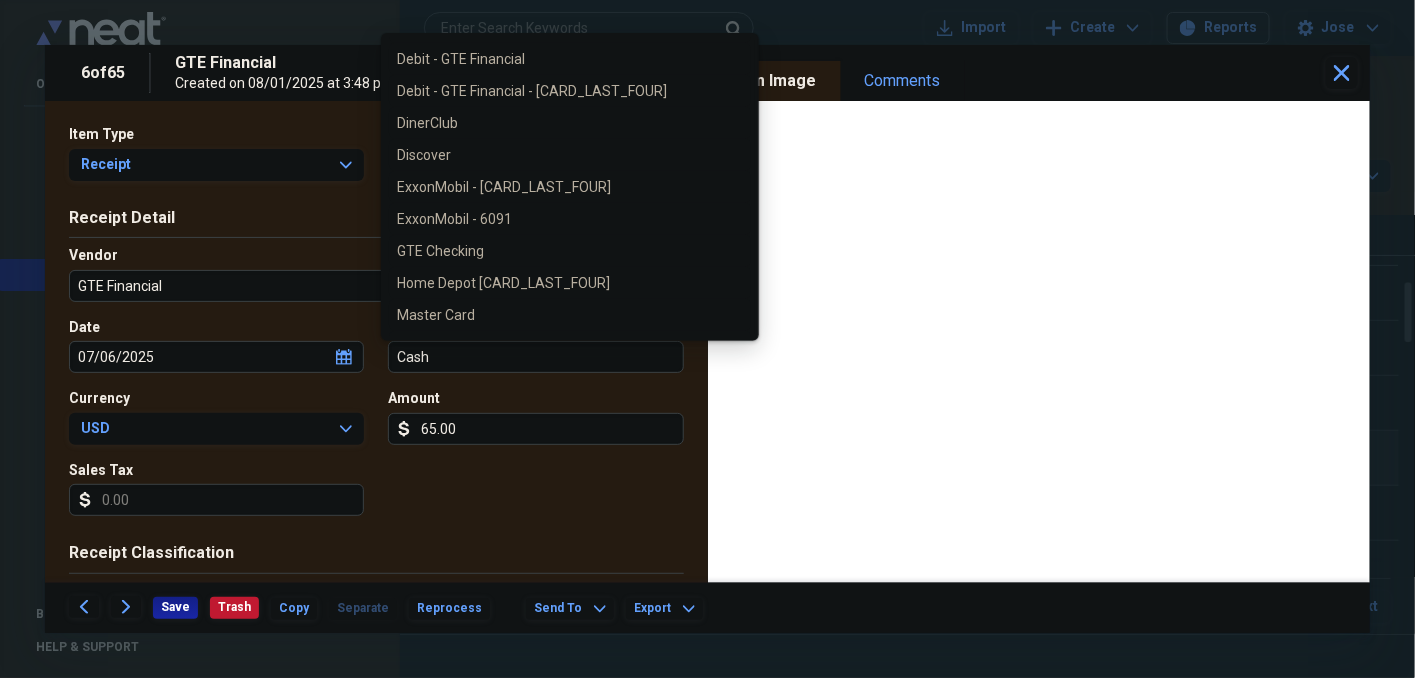 scroll, scrollTop: 333, scrollLeft: 0, axis: vertical 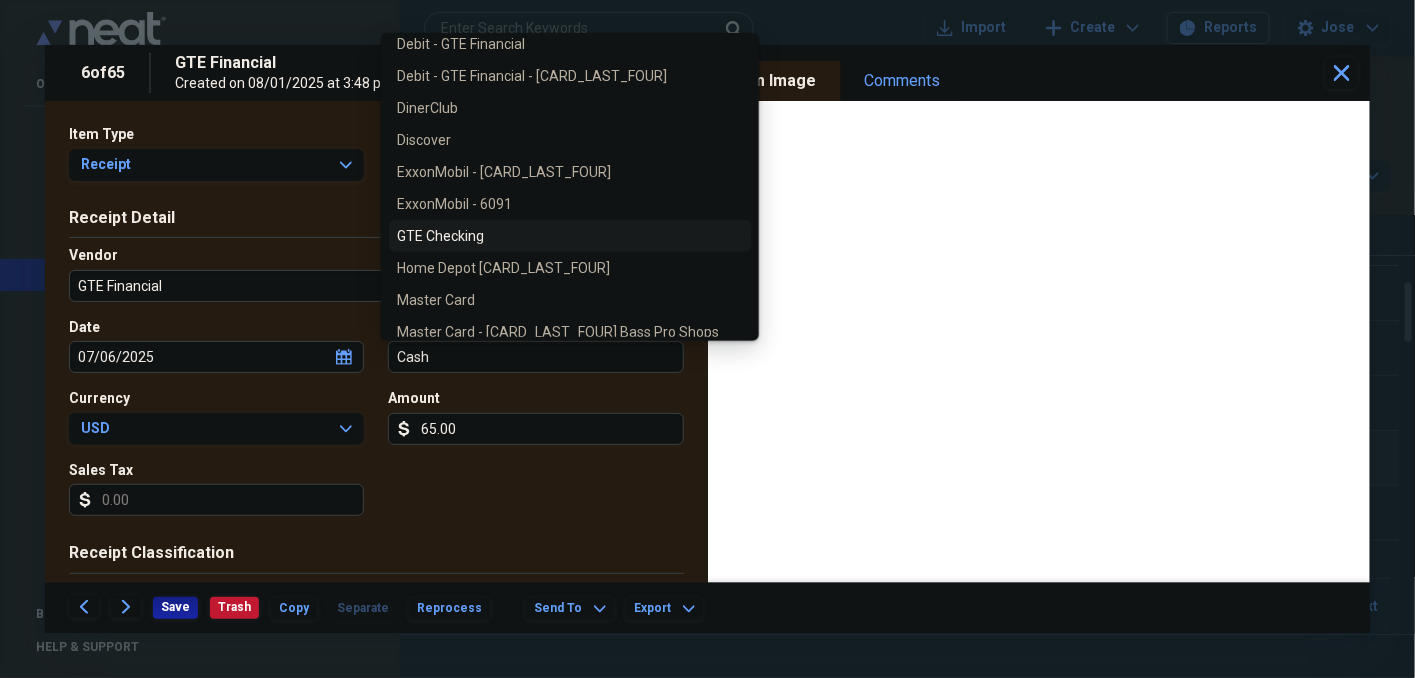 click on "GTE Checking" at bounding box center [558, 236] 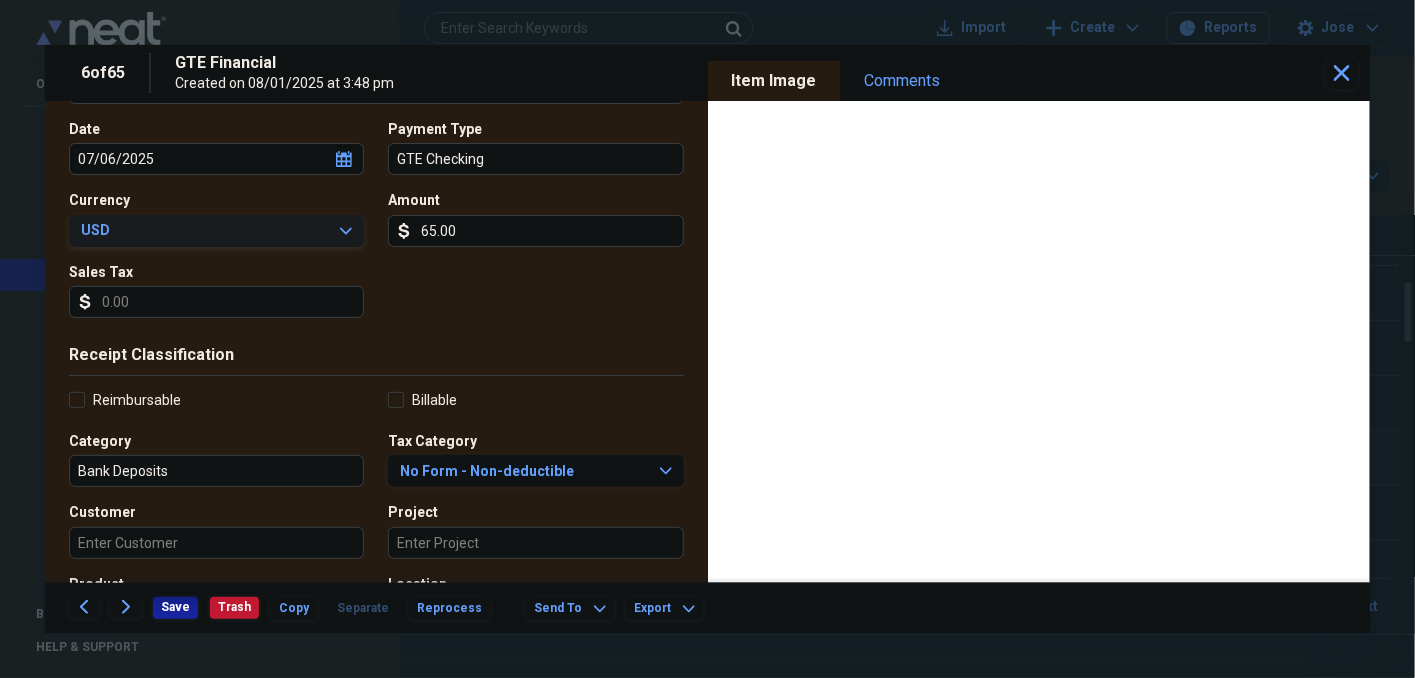 scroll, scrollTop: 233, scrollLeft: 0, axis: vertical 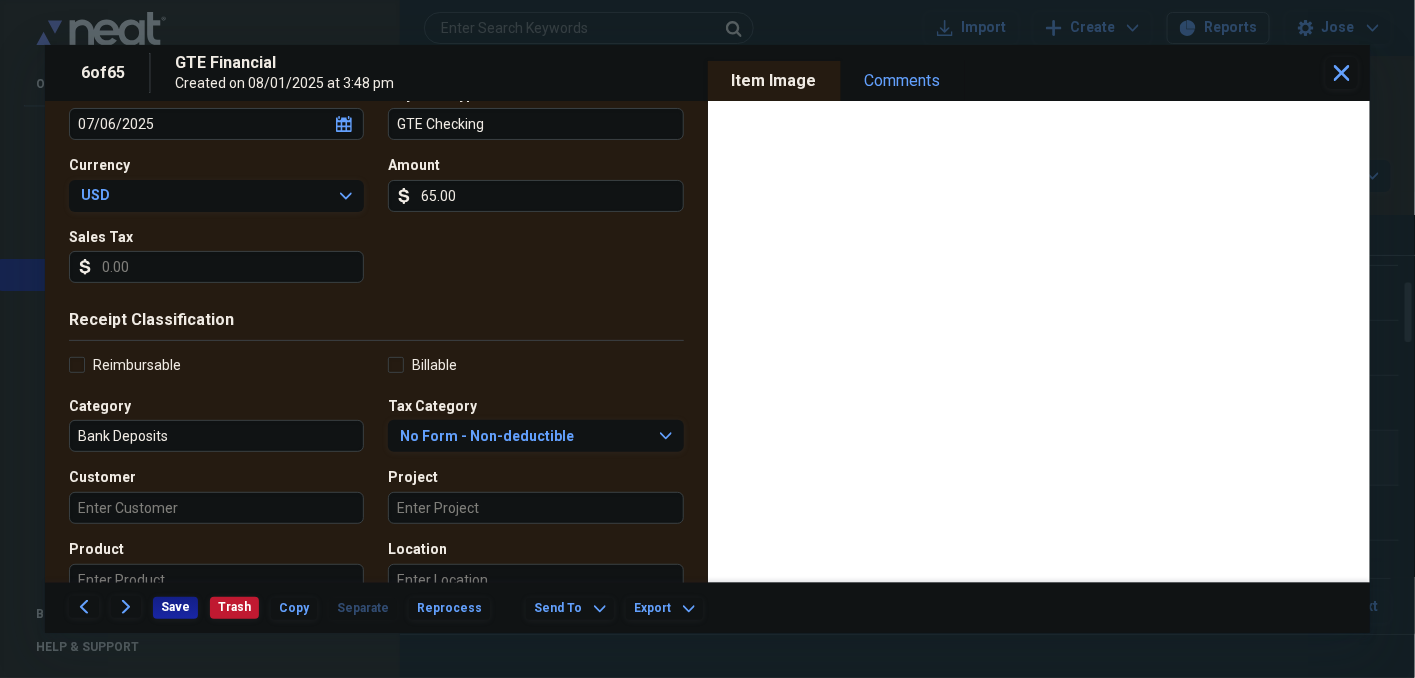 click on "Bank Deposits" at bounding box center (216, 436) 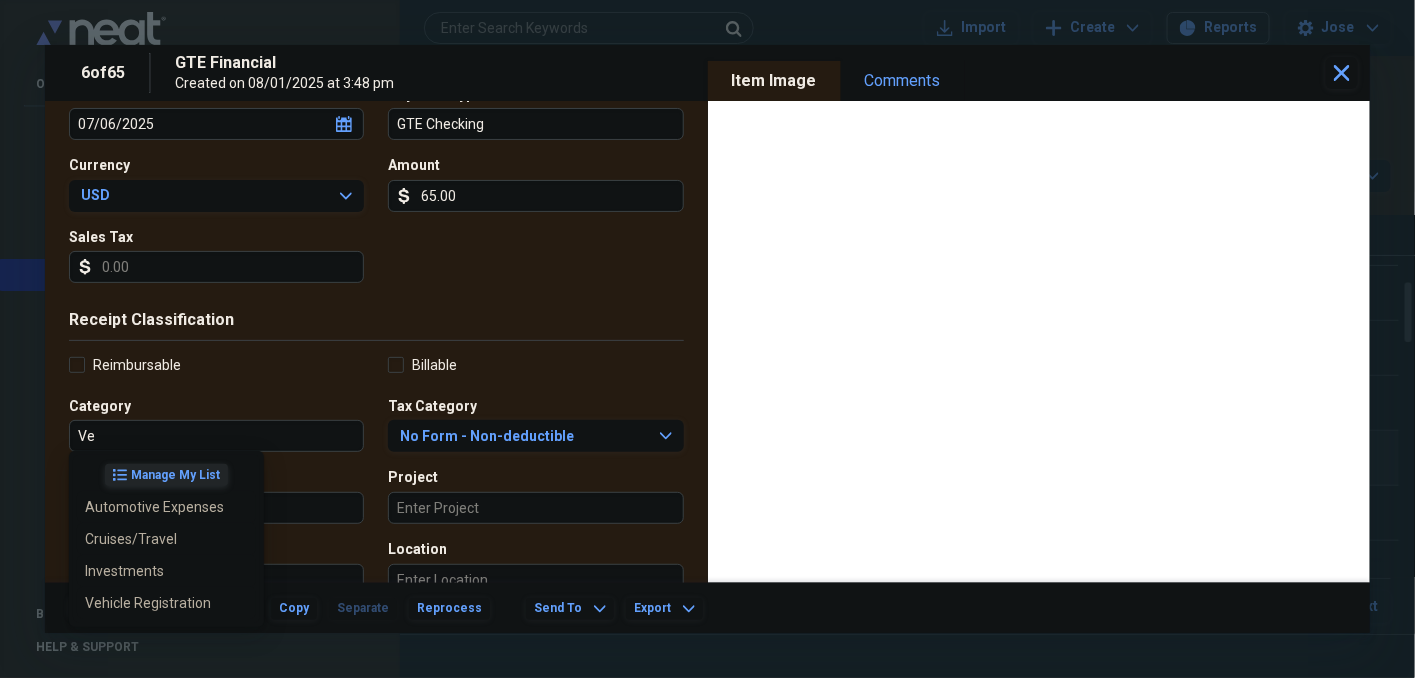 type on "V" 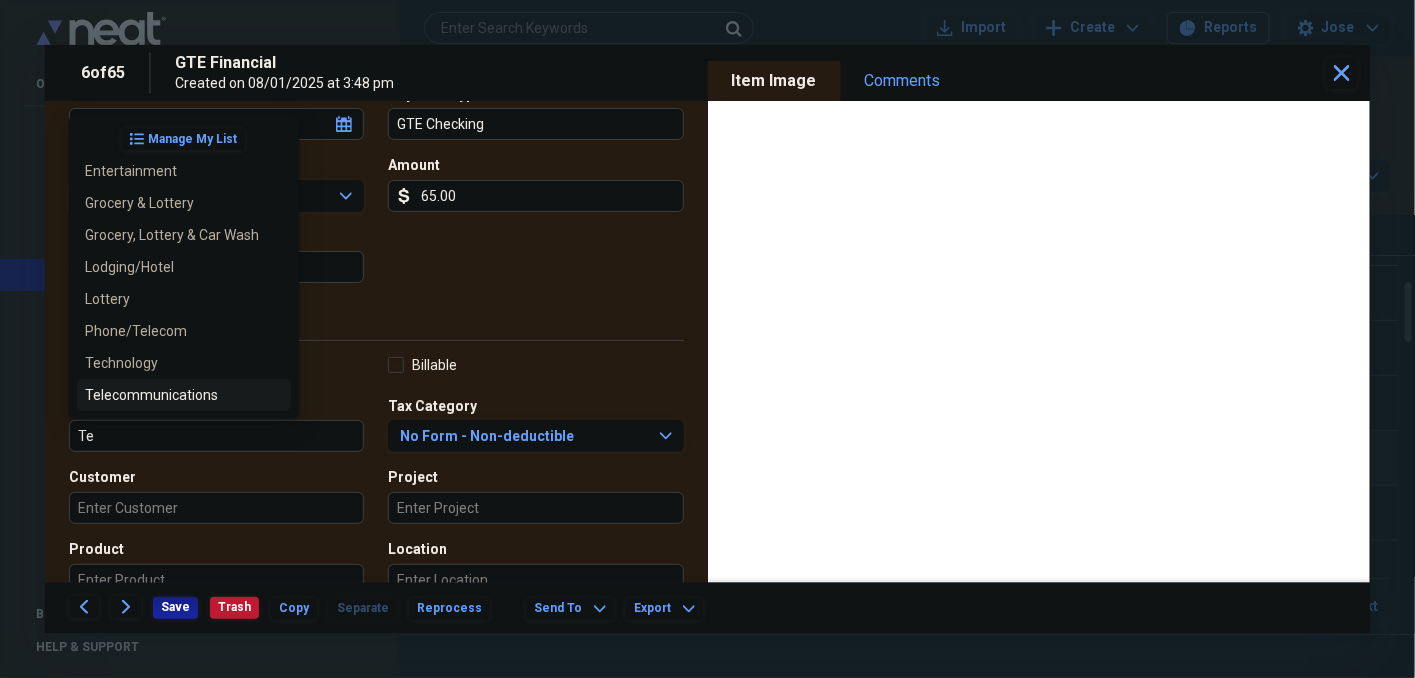 click on "Telecommunications" at bounding box center (172, 395) 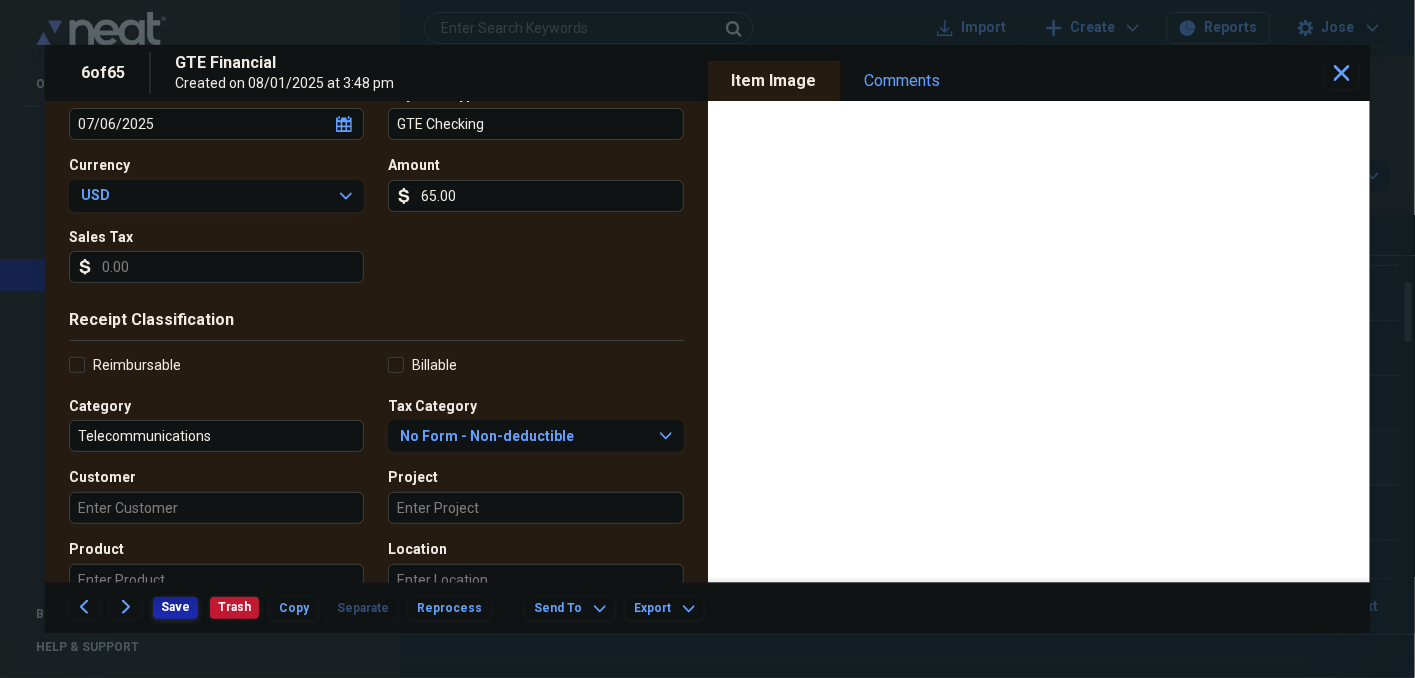 click on "Save" at bounding box center [175, 608] 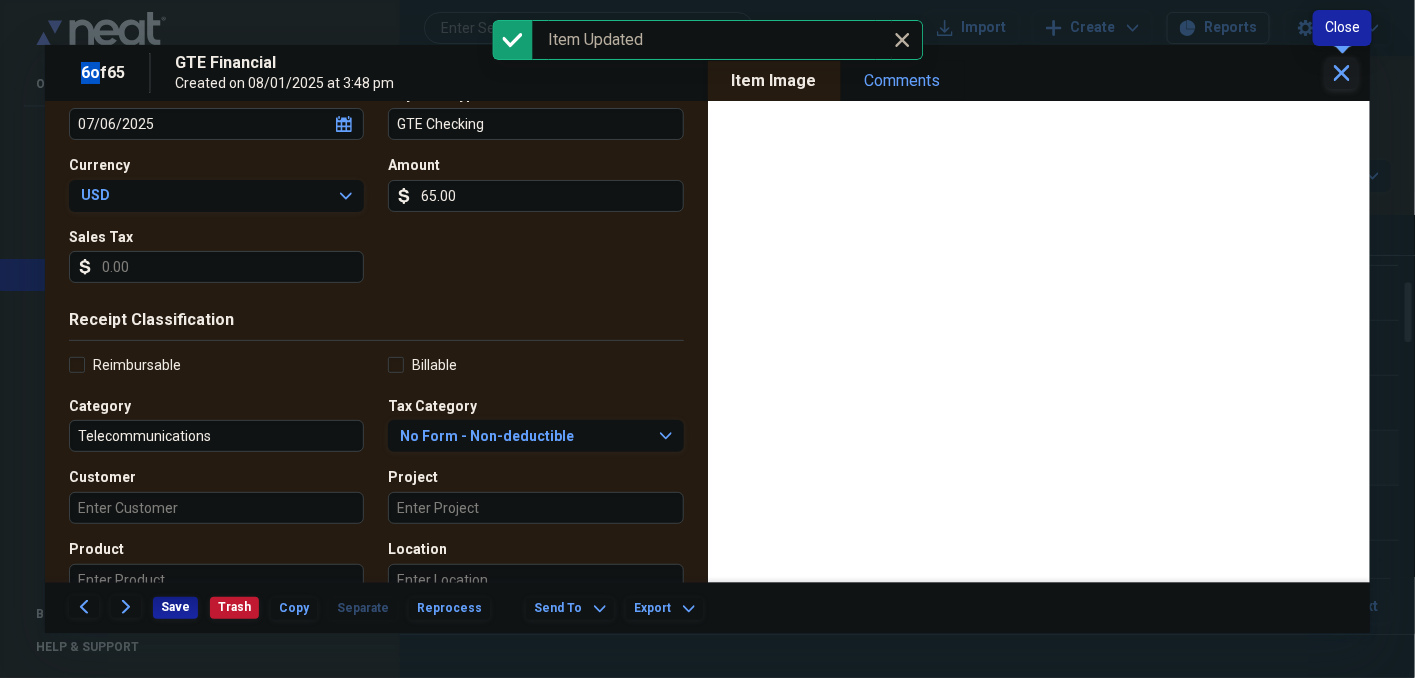 click 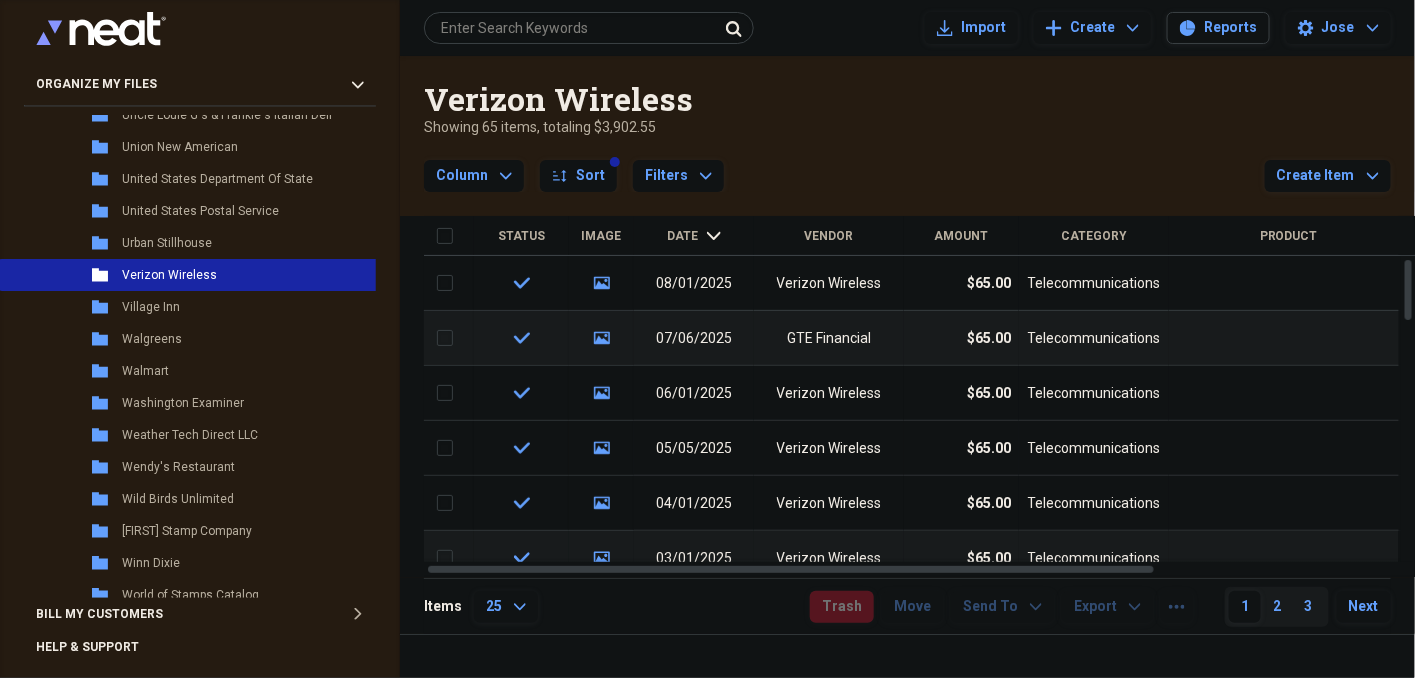 click on "media" at bounding box center (601, 338) 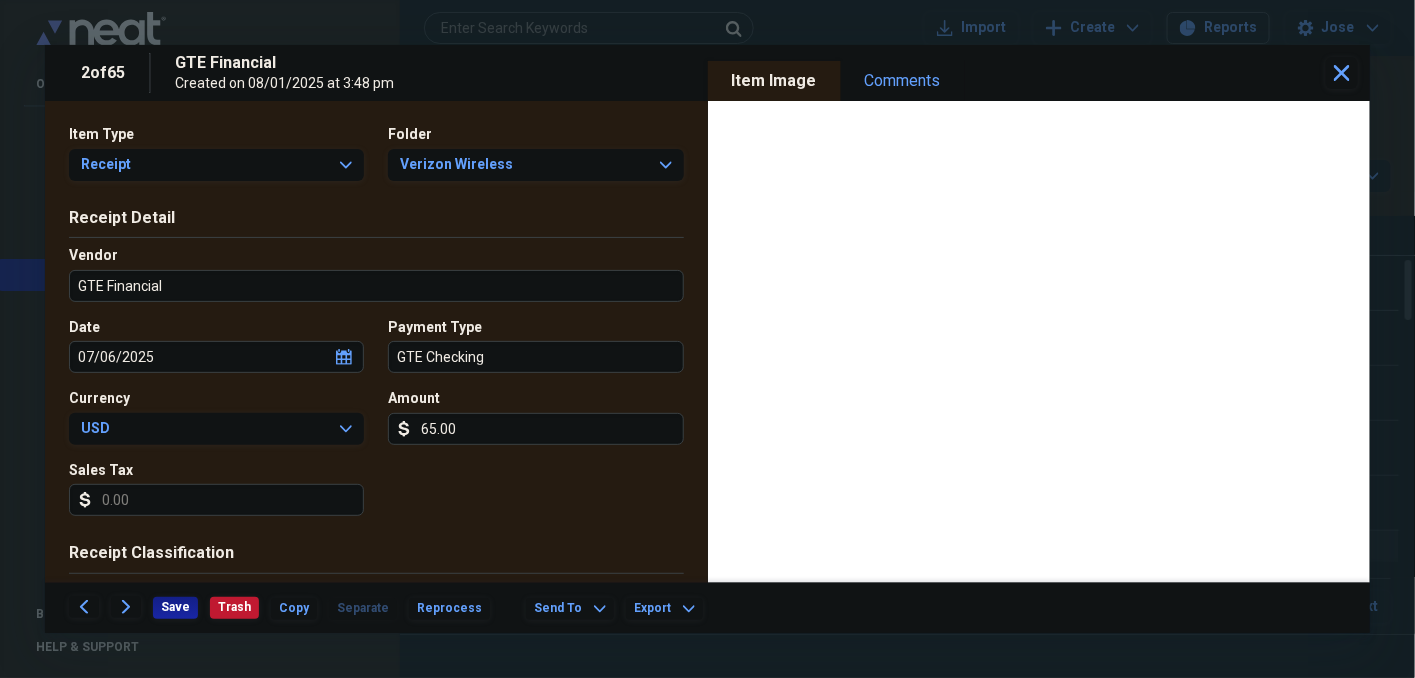 click on "GTE Financial" at bounding box center (376, 286) 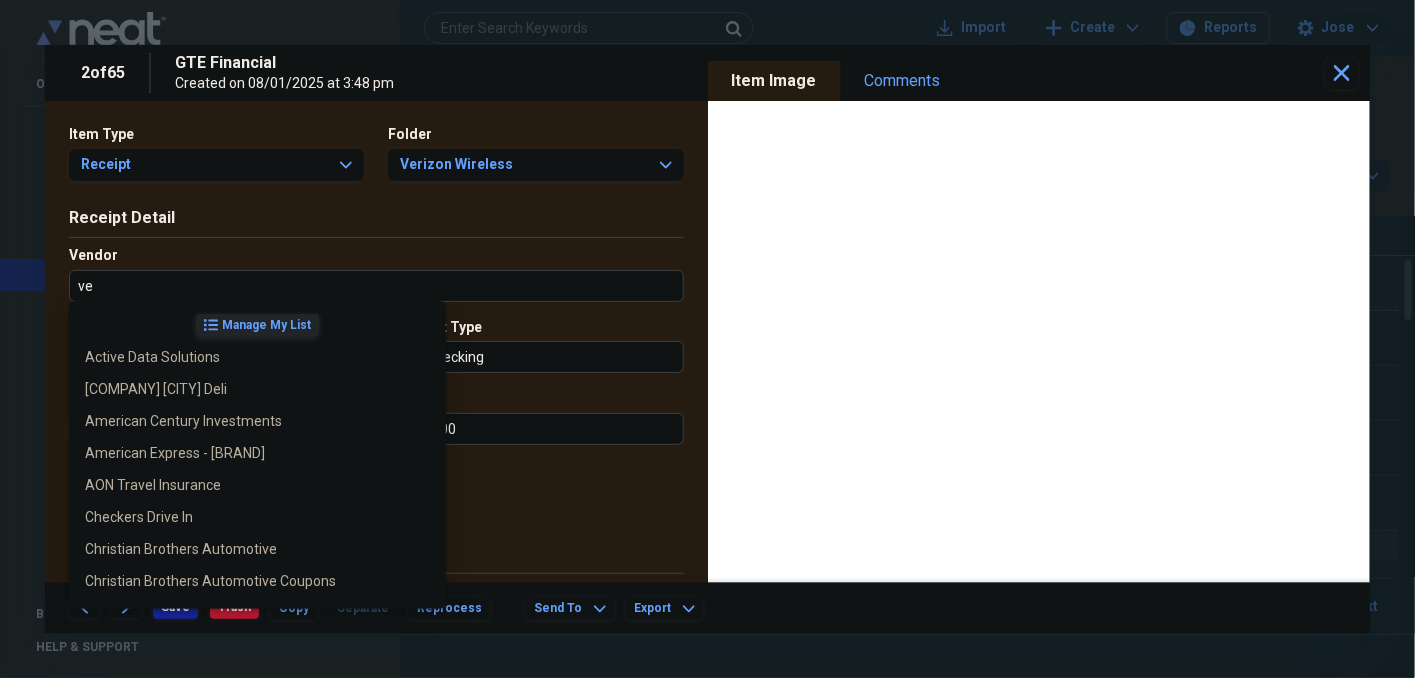 type on "v" 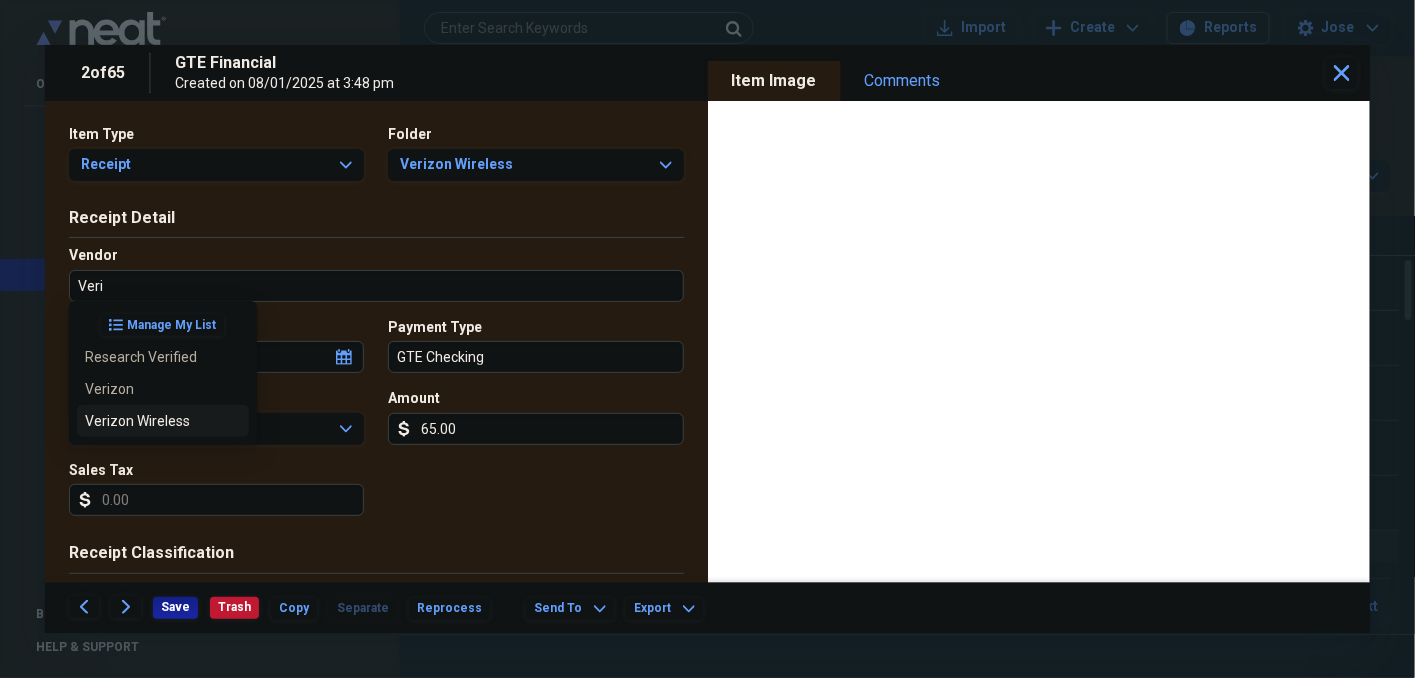click on "Verizon Wireless" at bounding box center (151, 421) 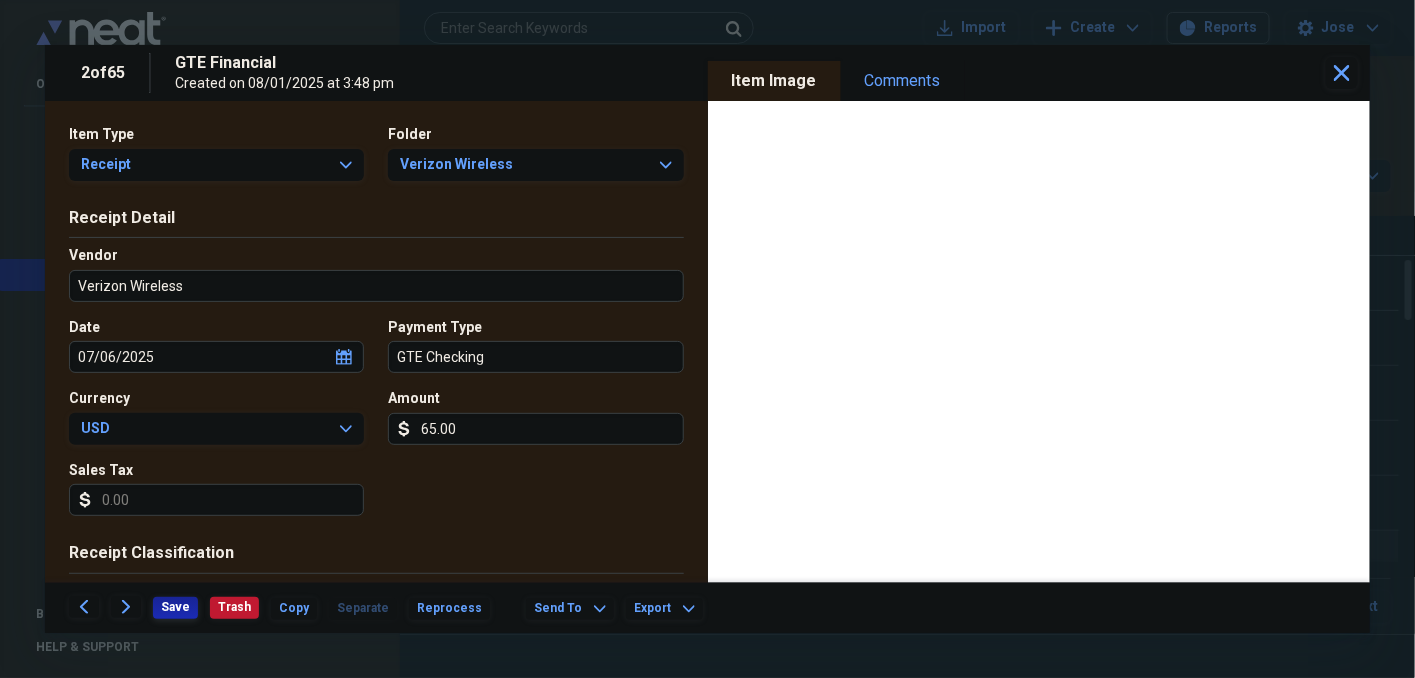 click on "Save" at bounding box center (175, 607) 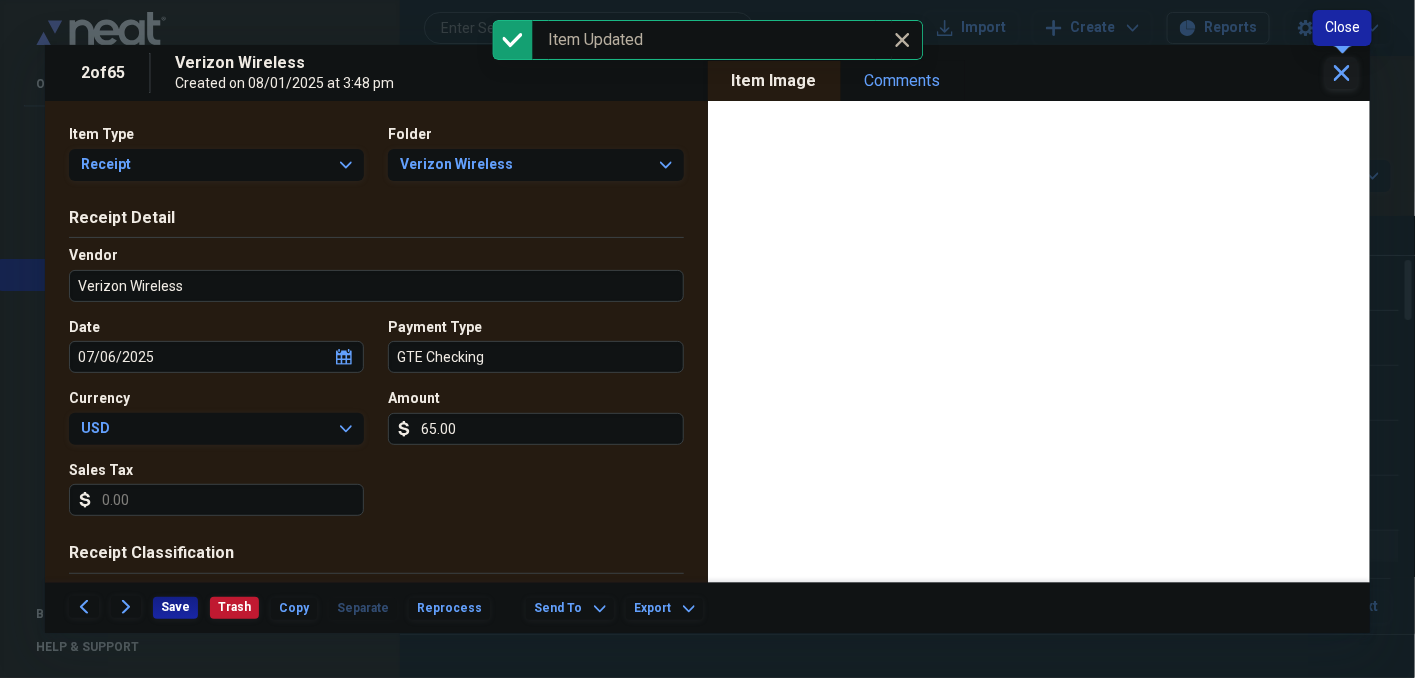 click 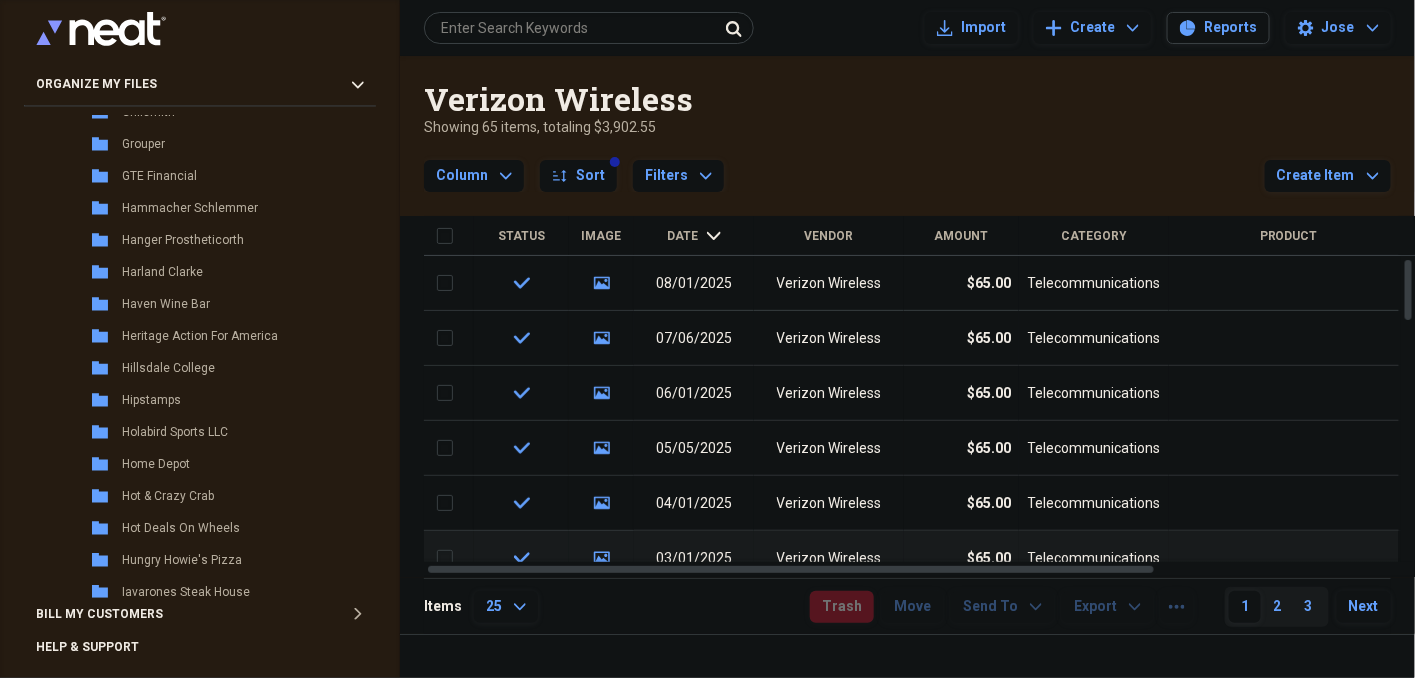 scroll, scrollTop: 4327, scrollLeft: 0, axis: vertical 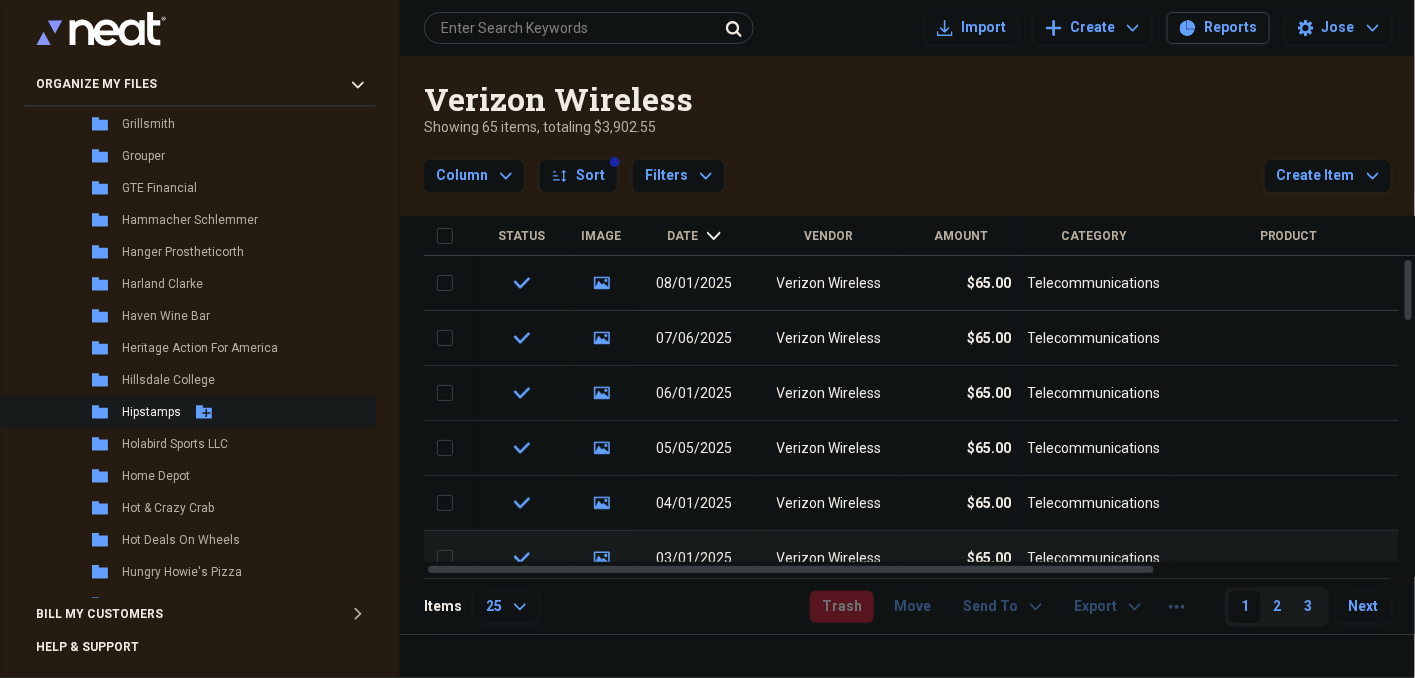 click on "Hipstamps" at bounding box center [151, 412] 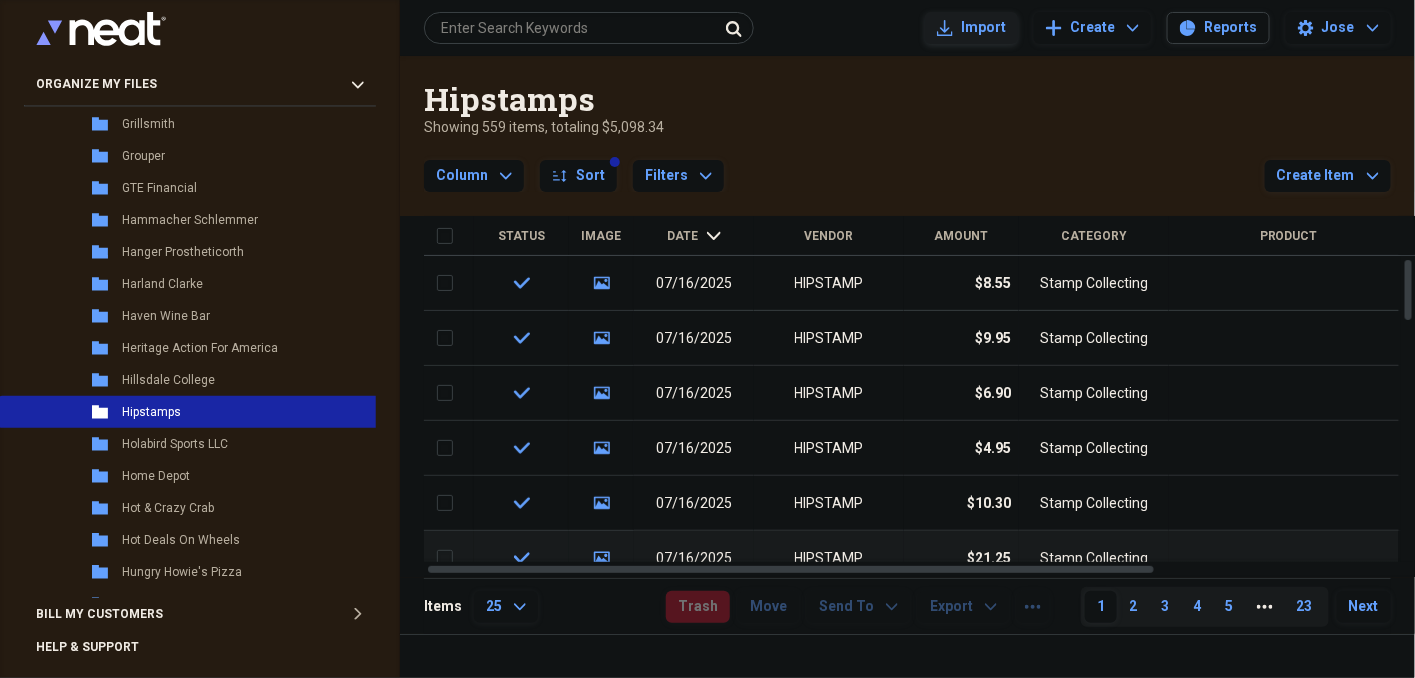 click on "Import" at bounding box center (983, 28) 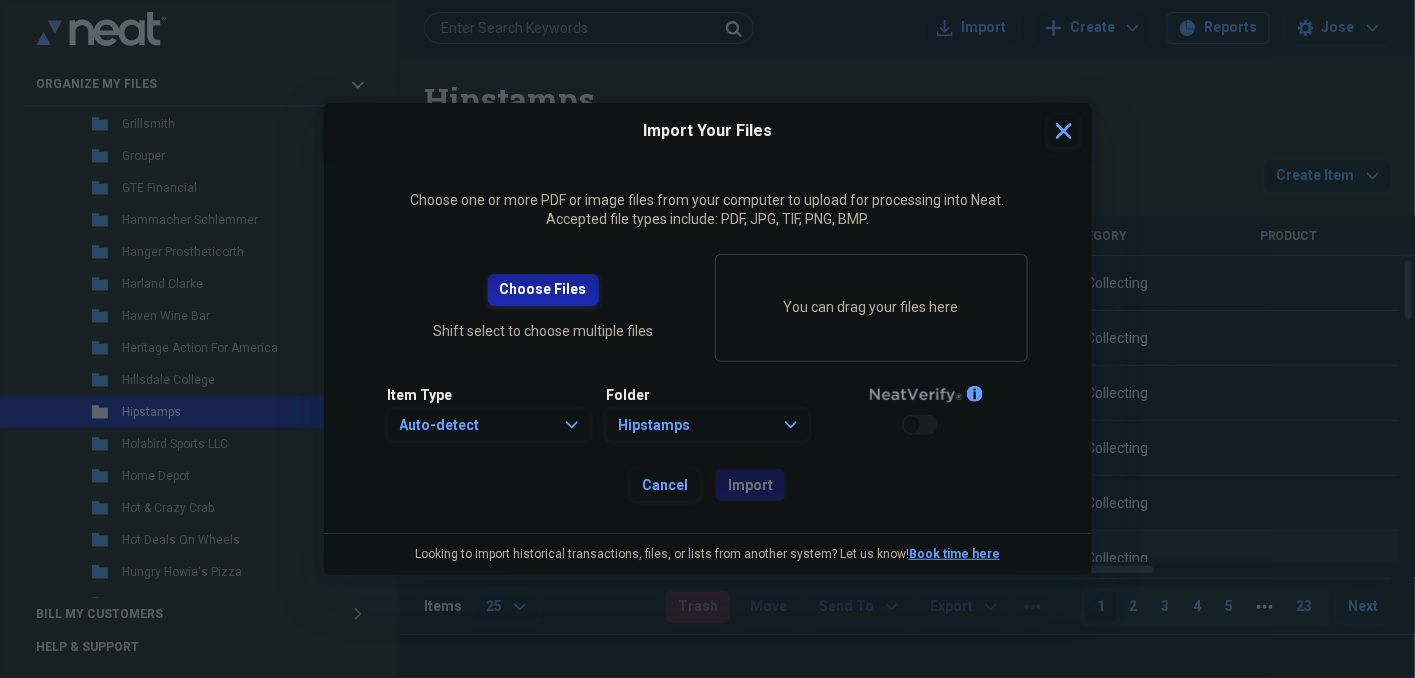 click on "Choose Files" at bounding box center [543, 290] 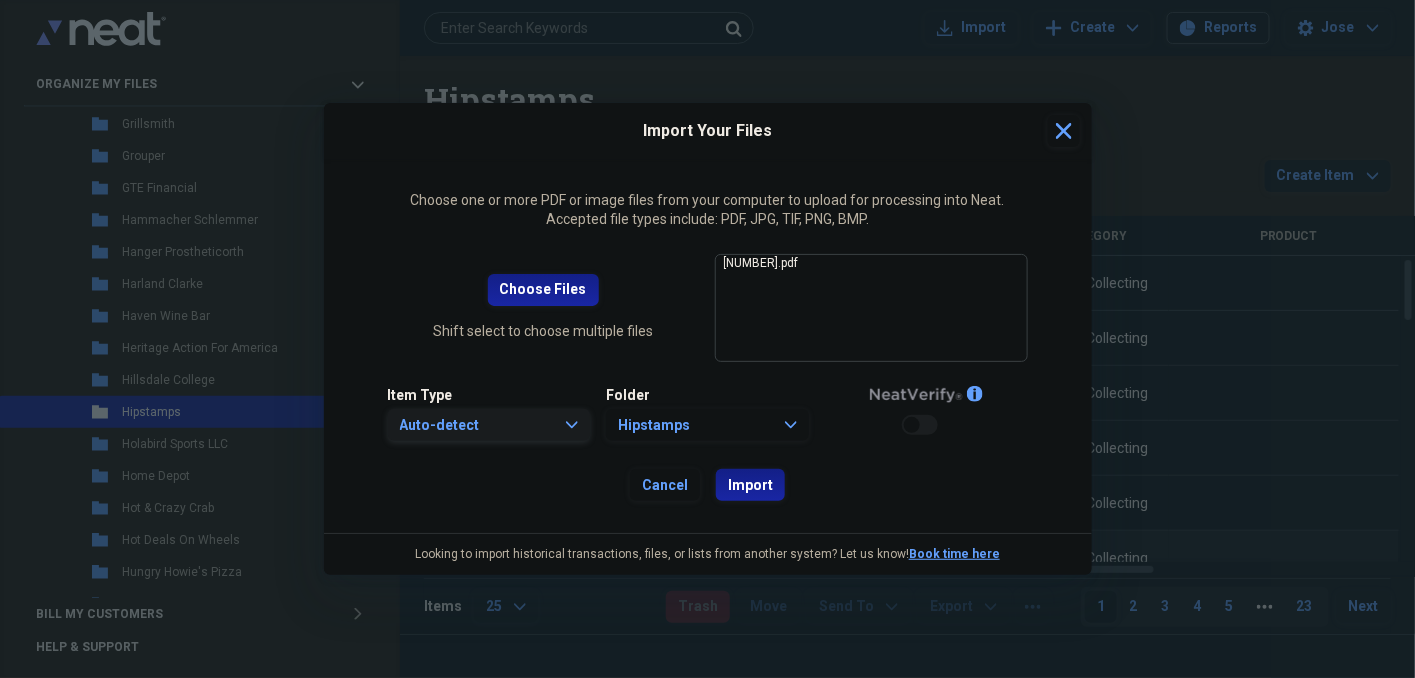 click on "Expand" 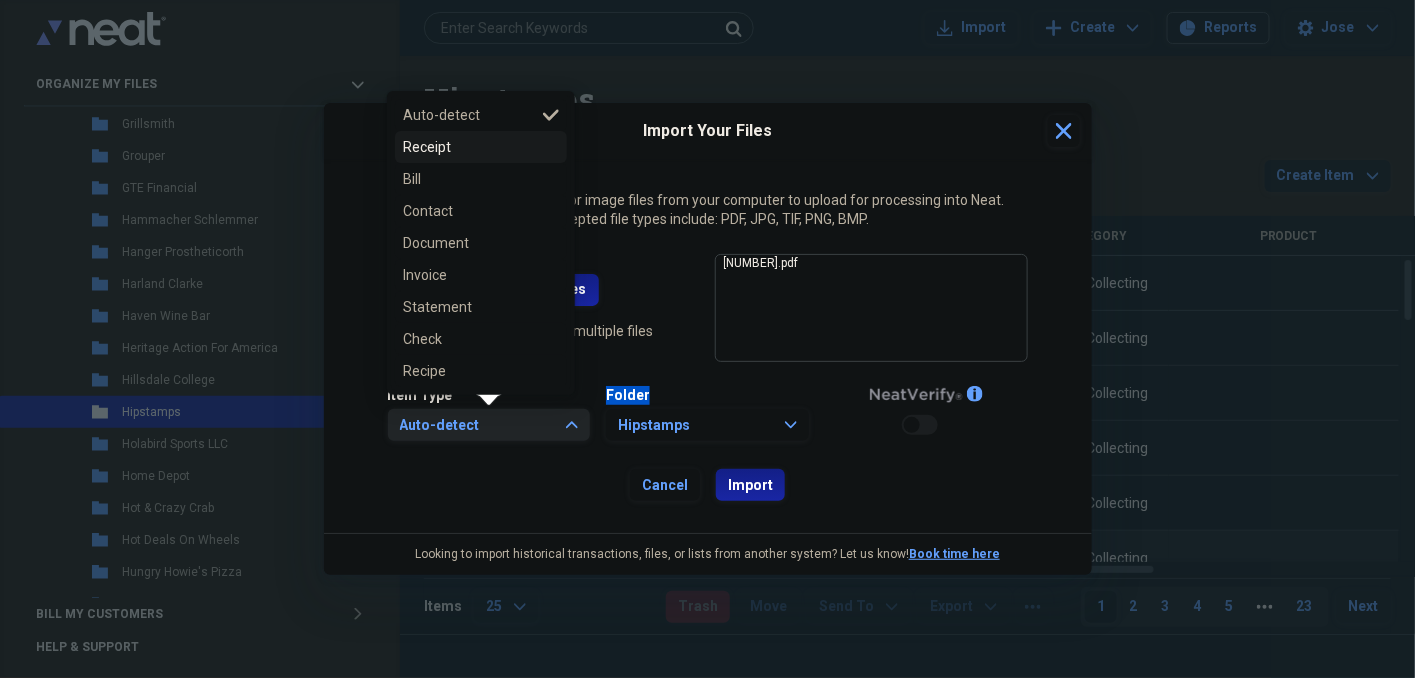 click on "Receipt" at bounding box center (469, 147) 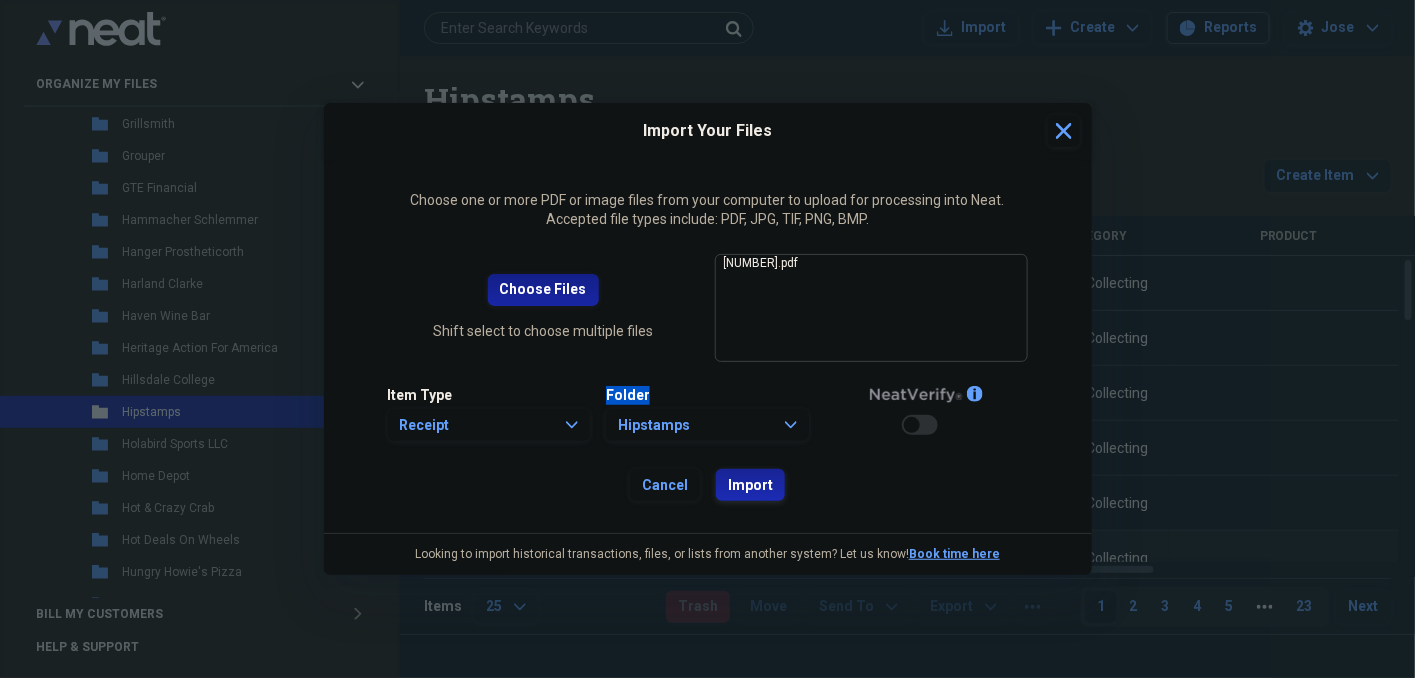 click on "Import" at bounding box center [750, 486] 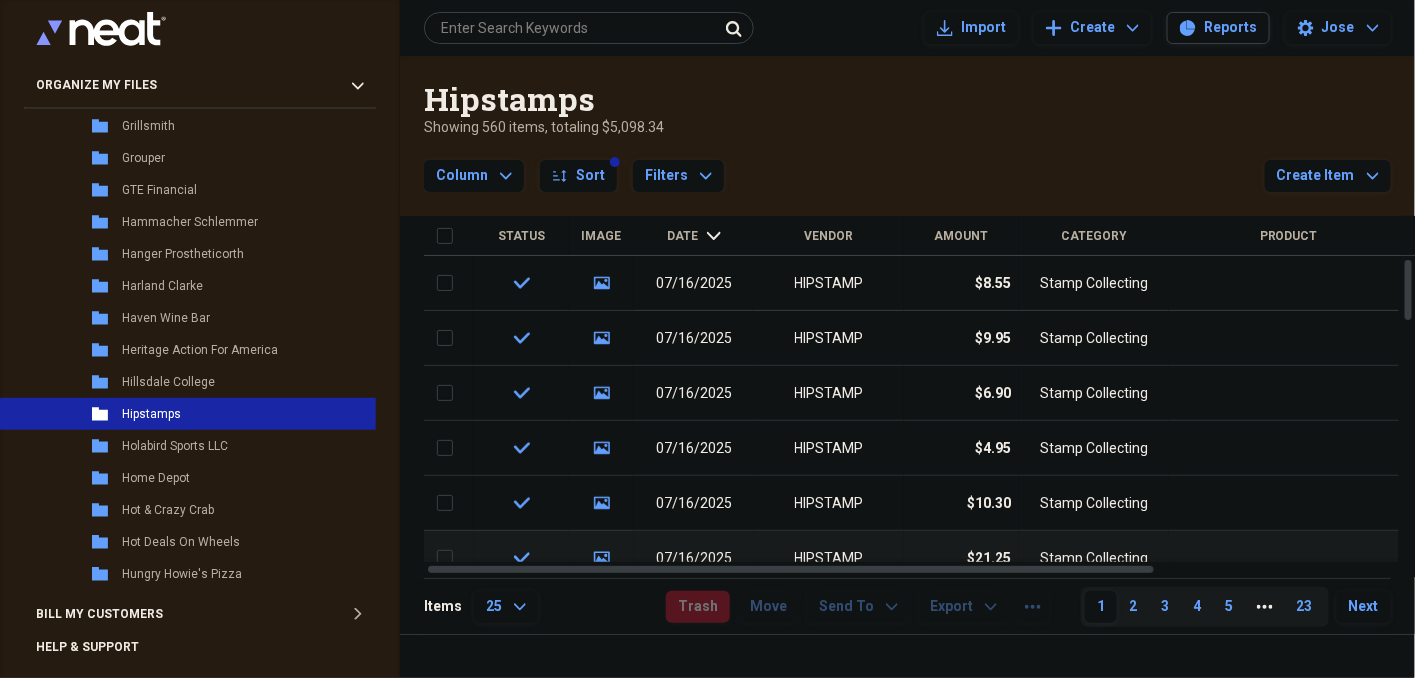 click on "Date" at bounding box center [683, 236] 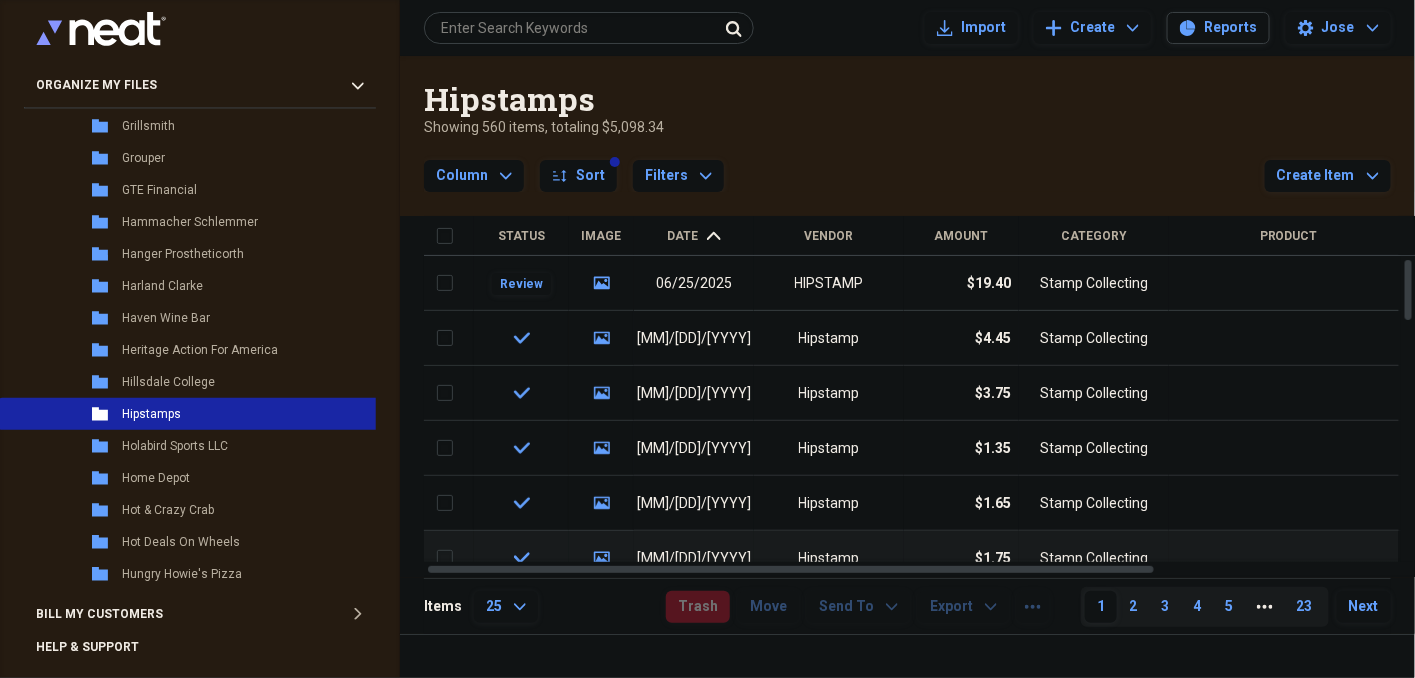 click on "Date" at bounding box center [683, 236] 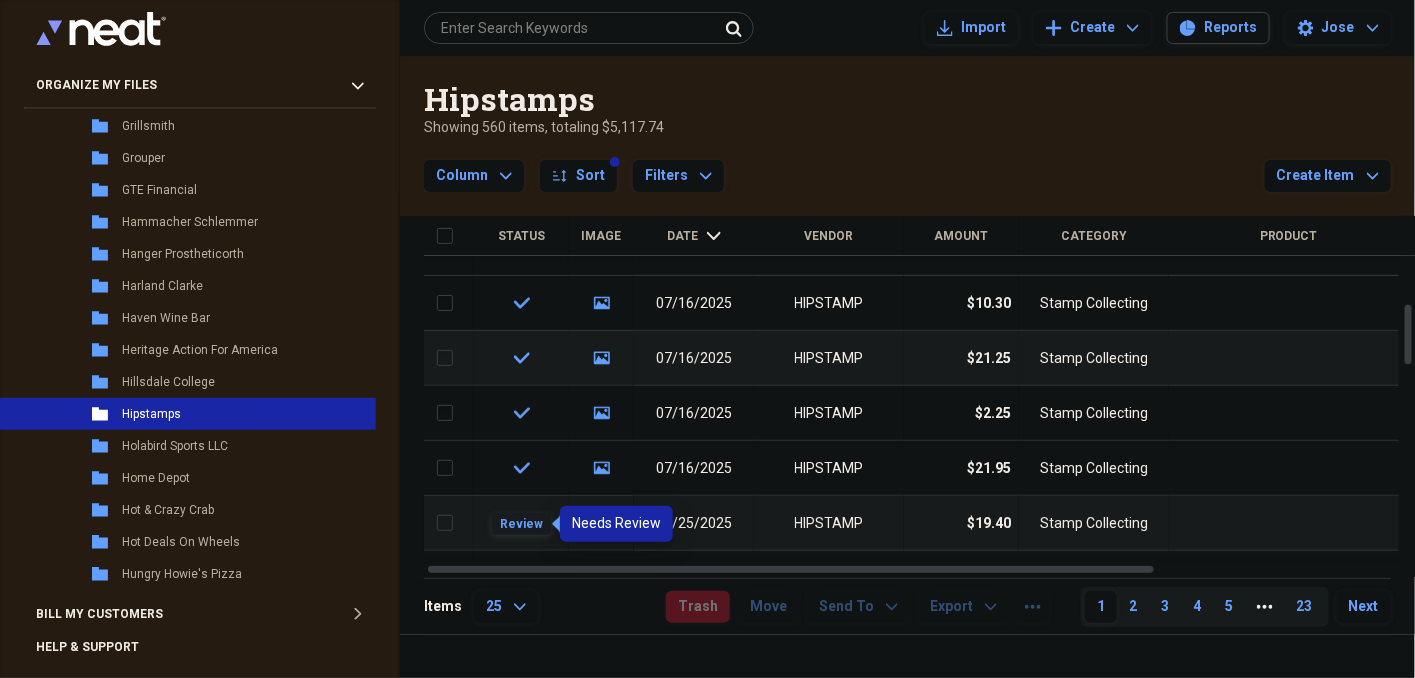 click on "Review" at bounding box center (521, 524) 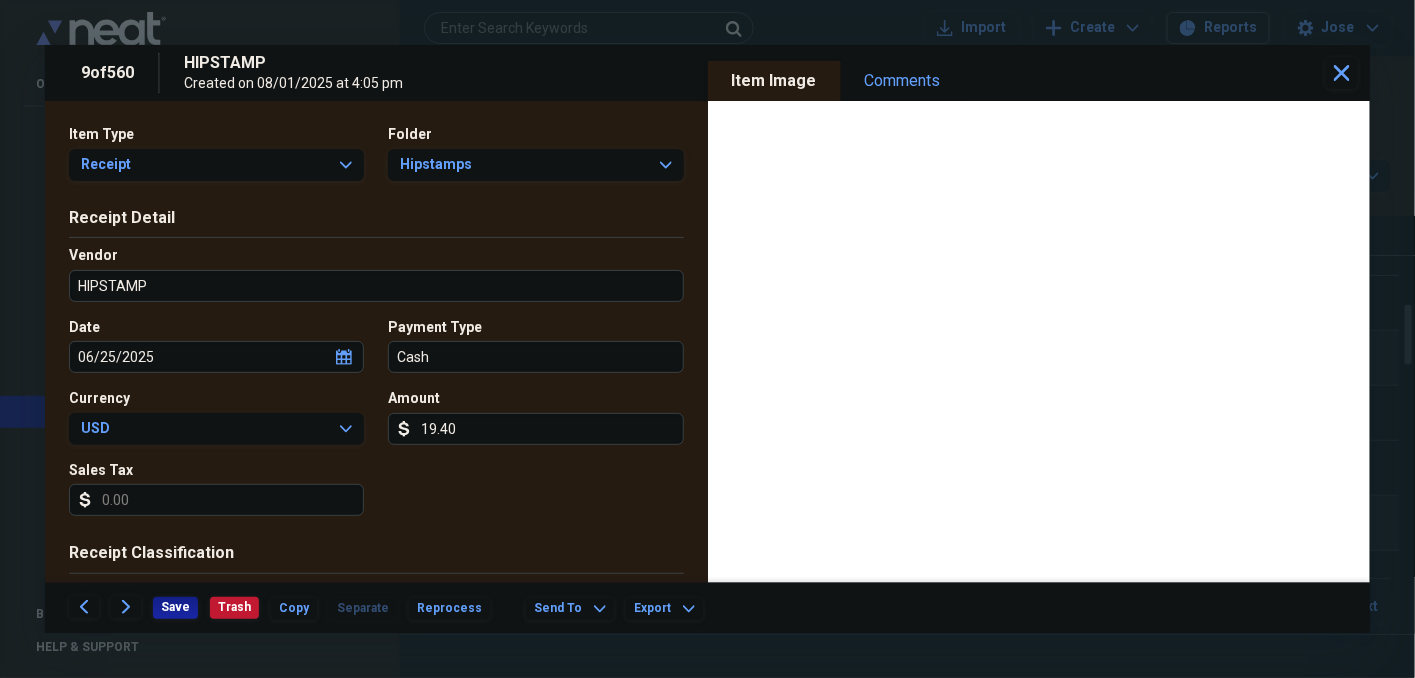 click on "Cash" at bounding box center [535, 357] 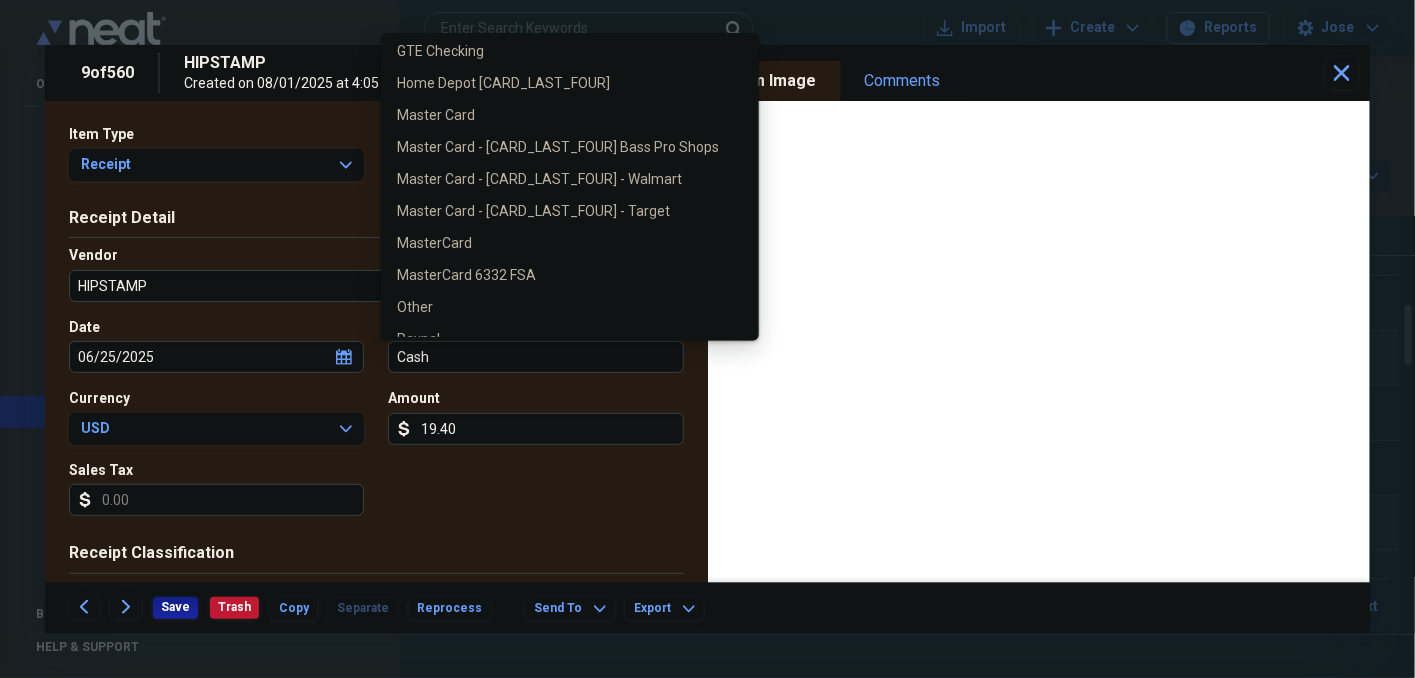 scroll, scrollTop: 566, scrollLeft: 0, axis: vertical 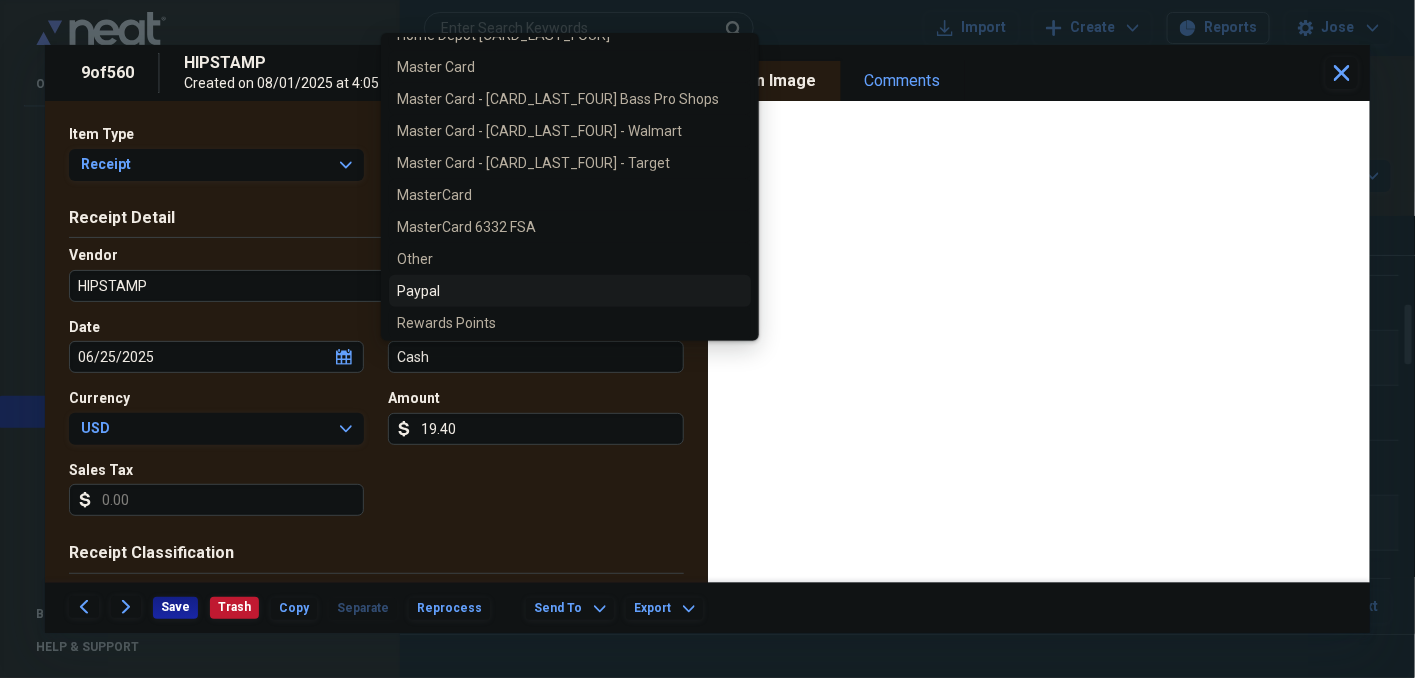click on "Paypal" at bounding box center (558, 291) 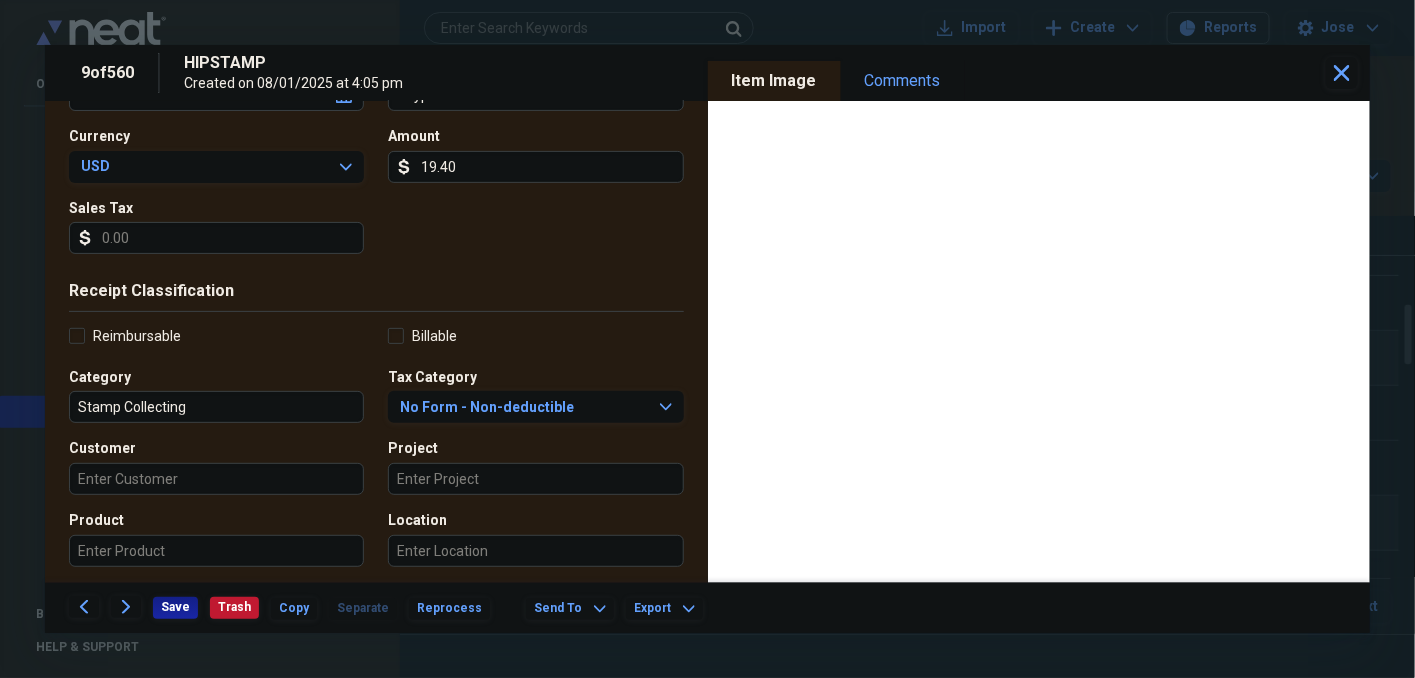scroll, scrollTop: 266, scrollLeft: 0, axis: vertical 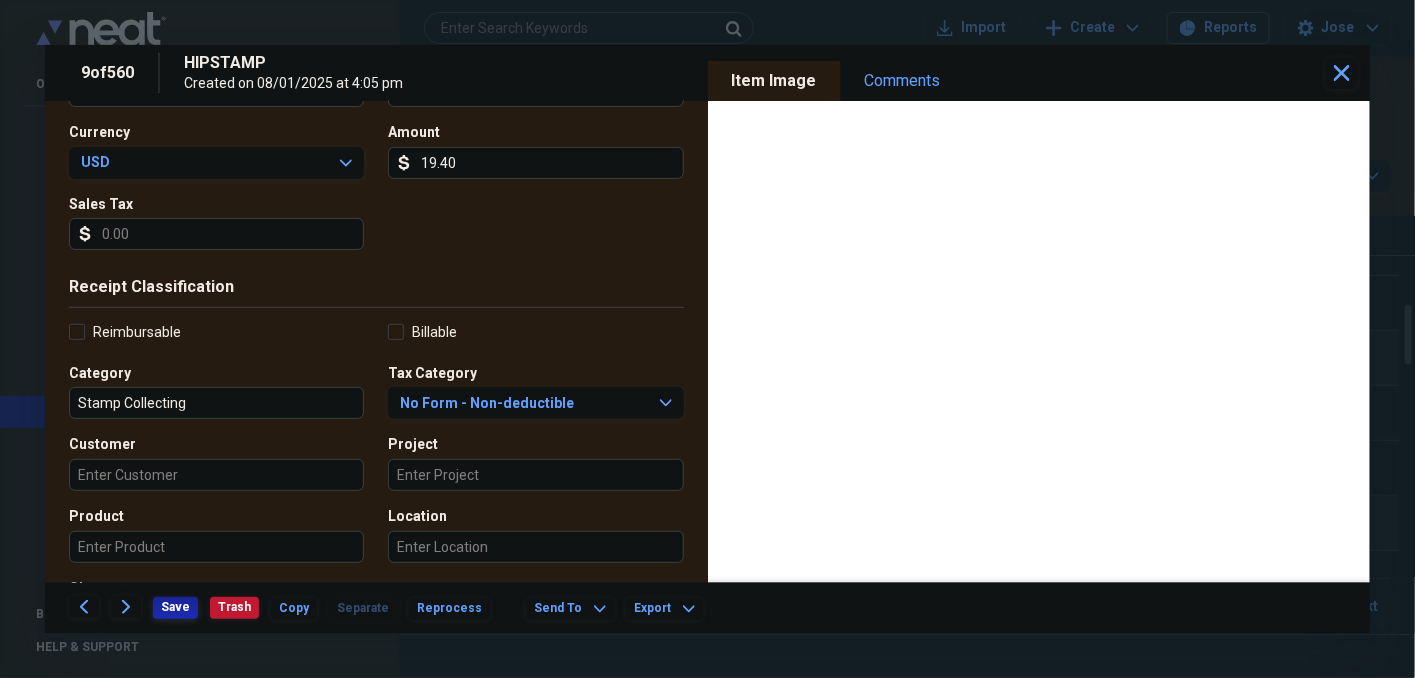 click on "Save" at bounding box center [175, 607] 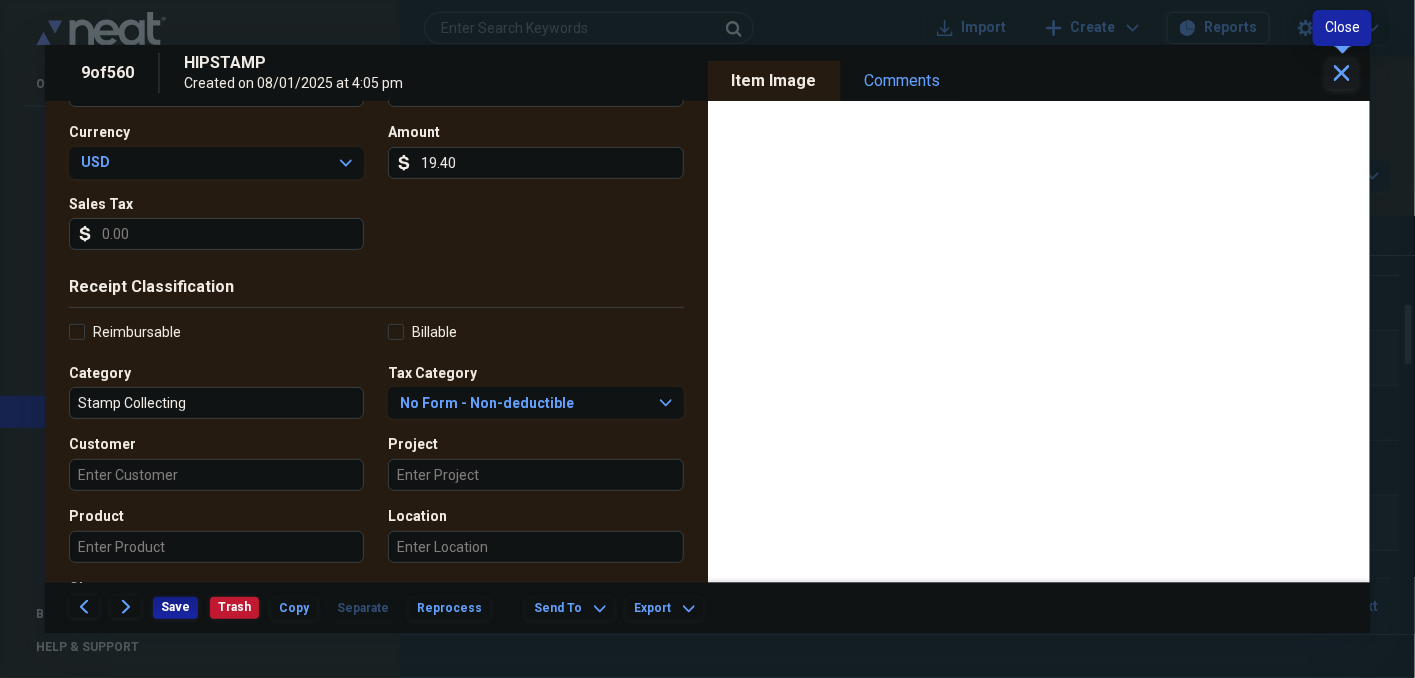 click 